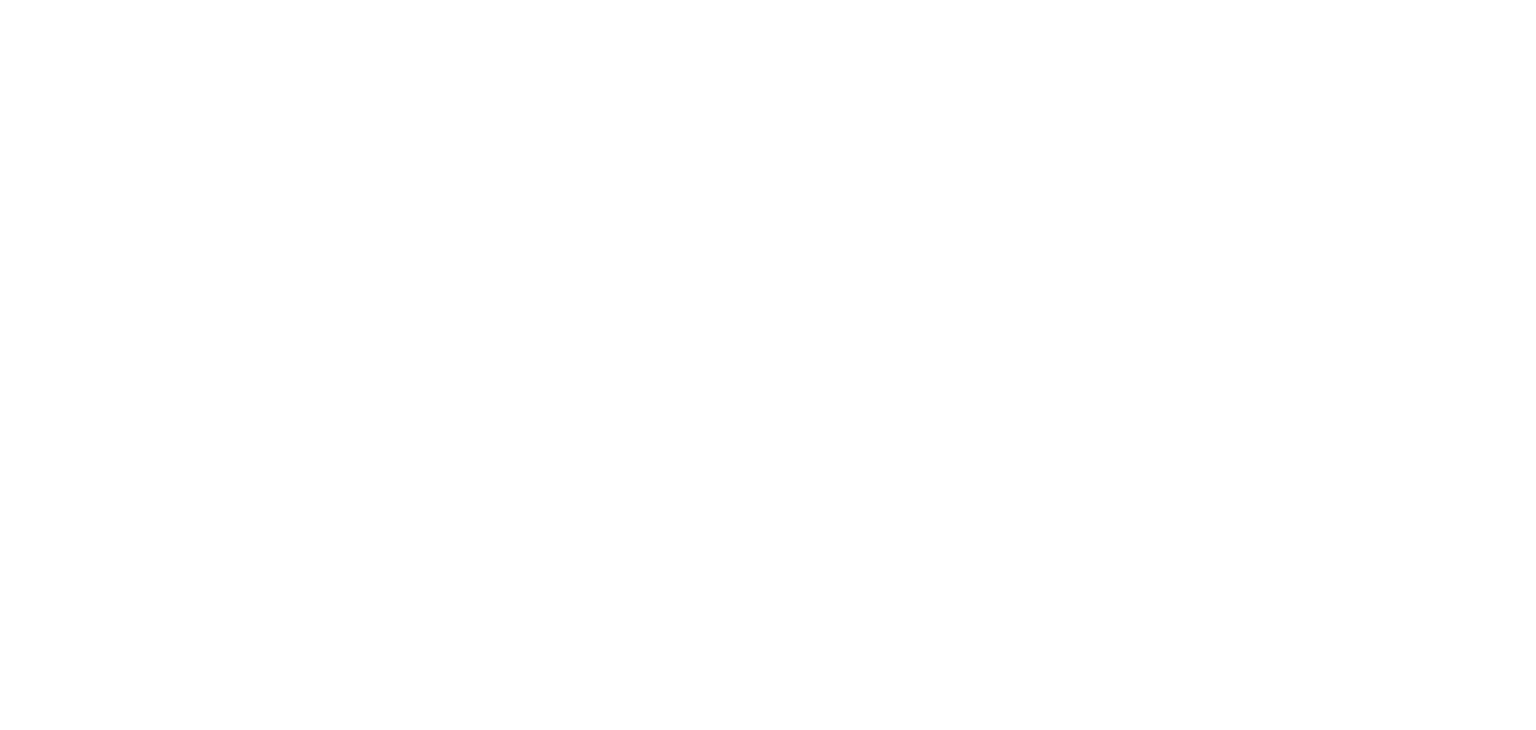 scroll, scrollTop: 0, scrollLeft: 0, axis: both 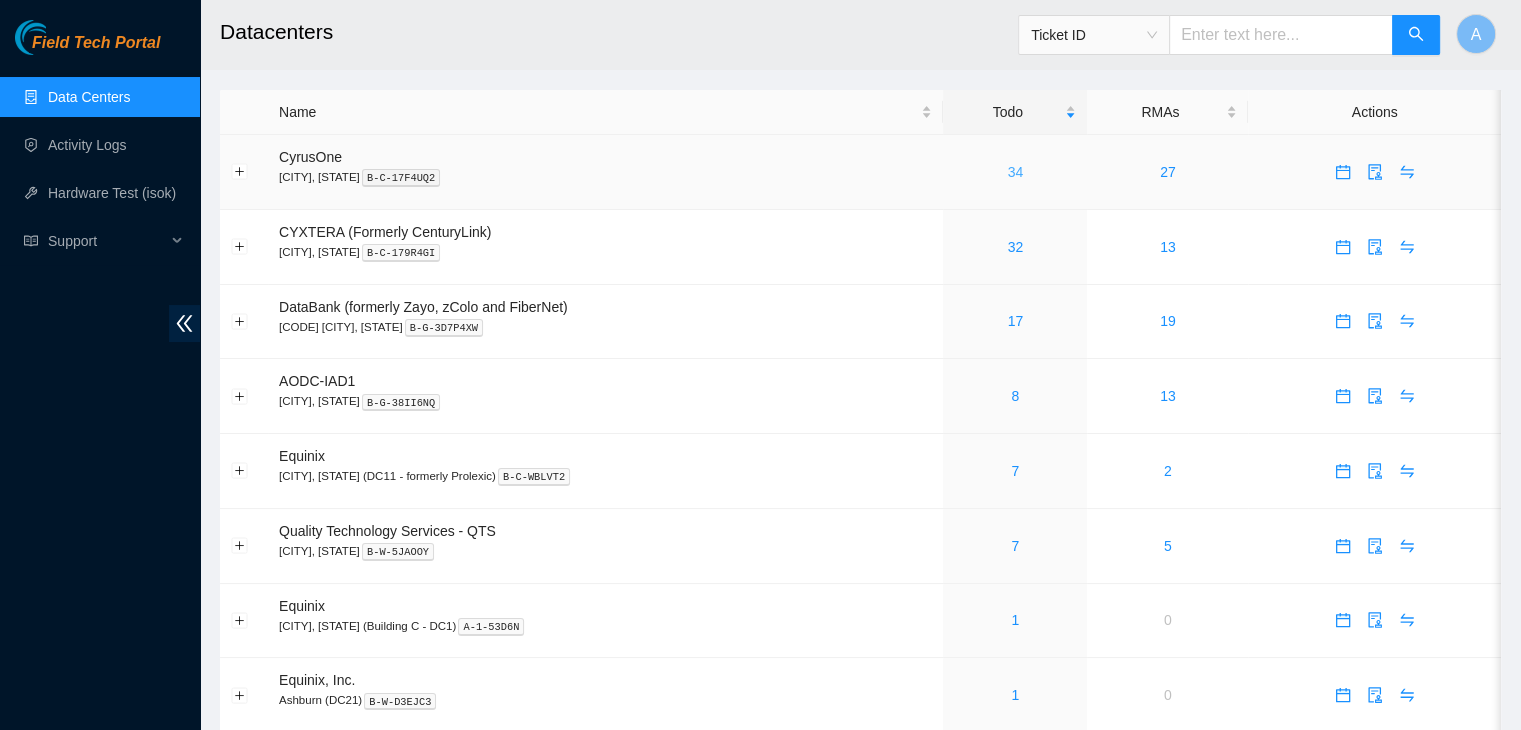 click on "34" at bounding box center (1016, 172) 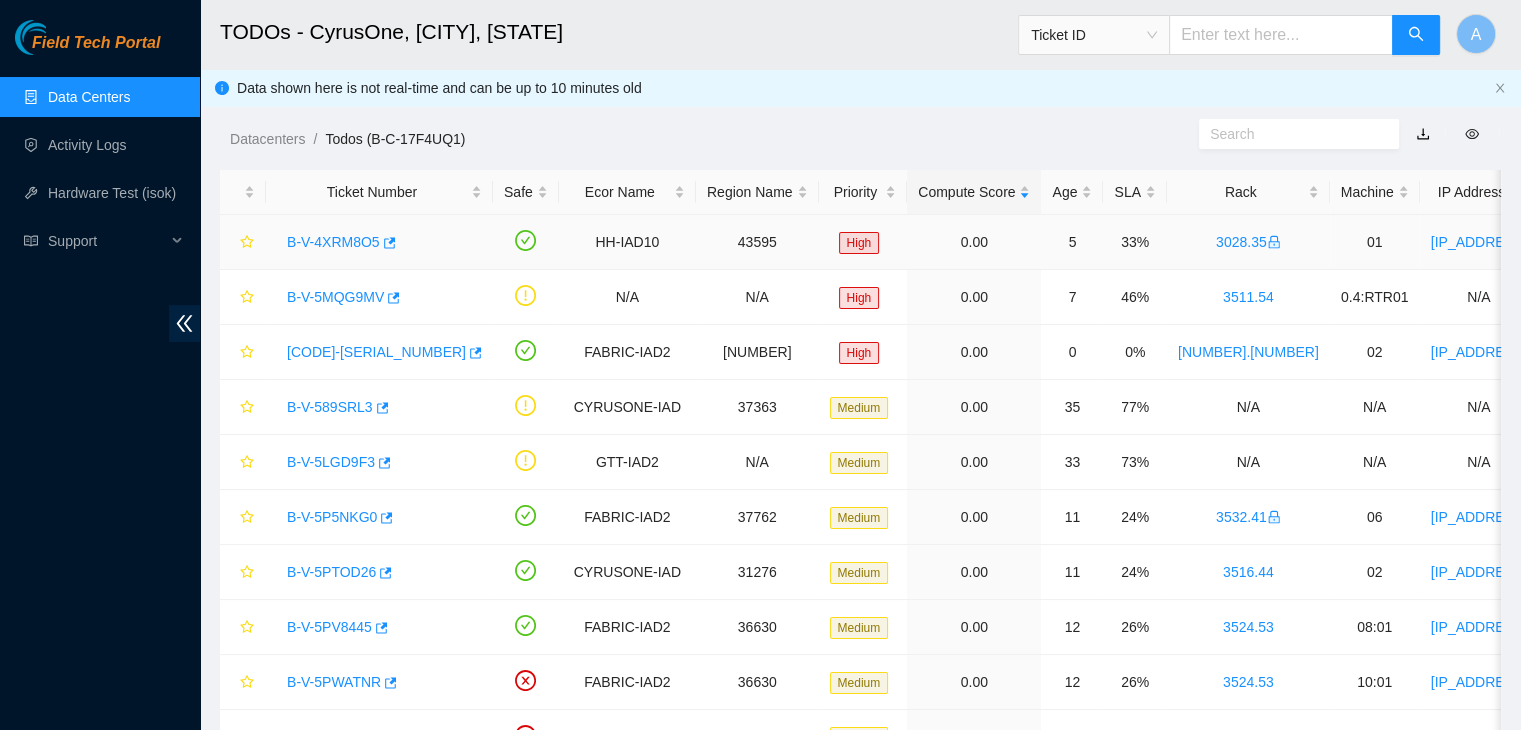 click on "B-V-4XRM8O5" at bounding box center (333, 242) 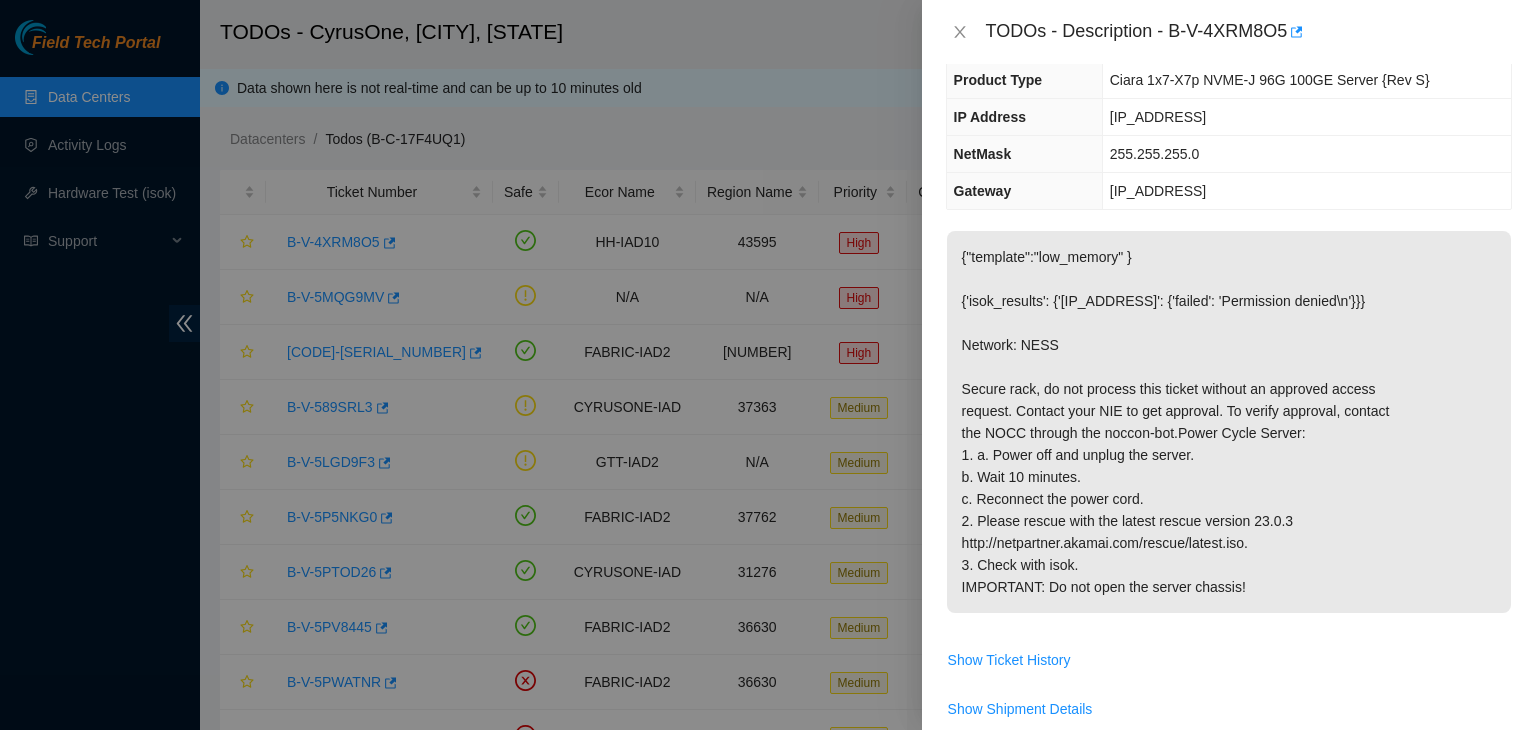 scroll, scrollTop: 0, scrollLeft: 0, axis: both 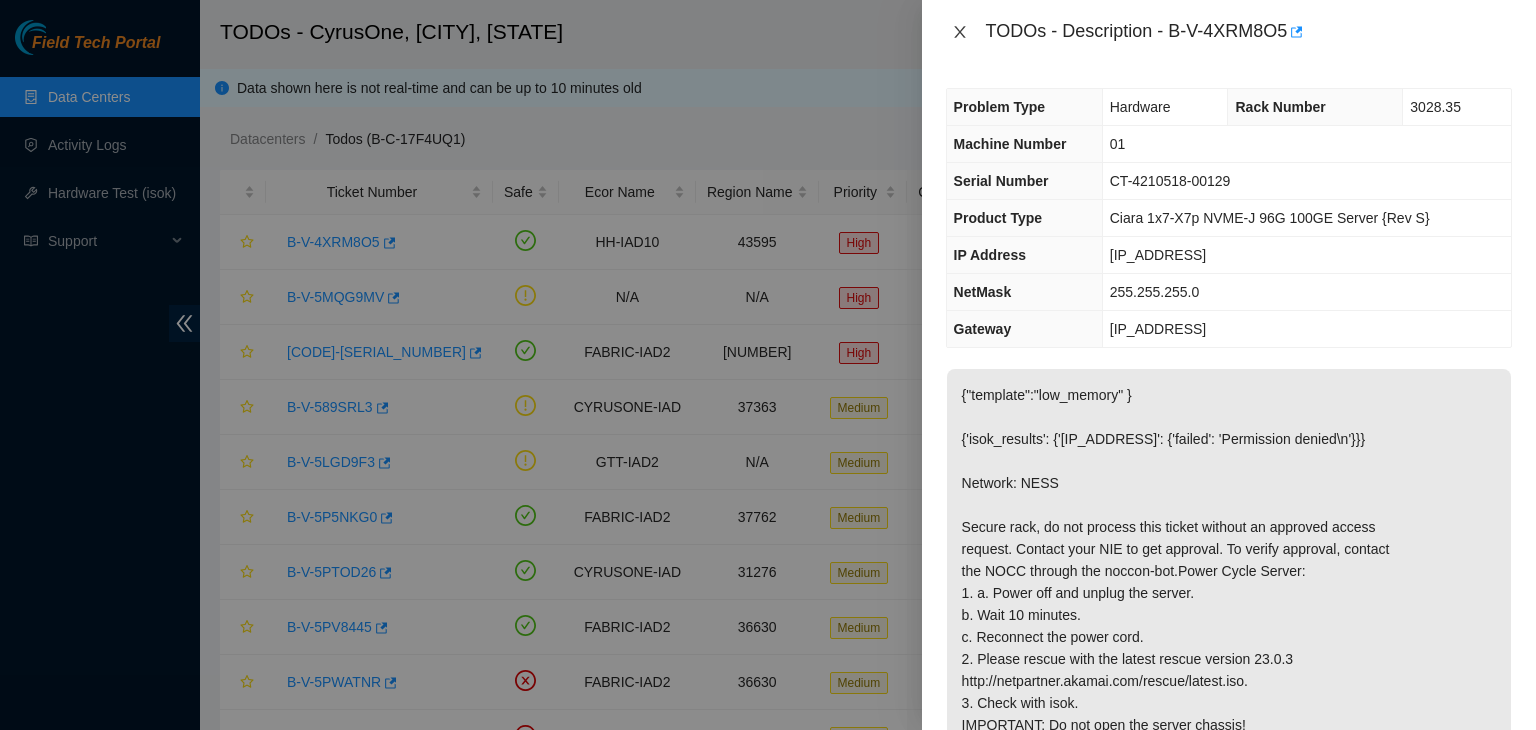 click at bounding box center (960, 32) 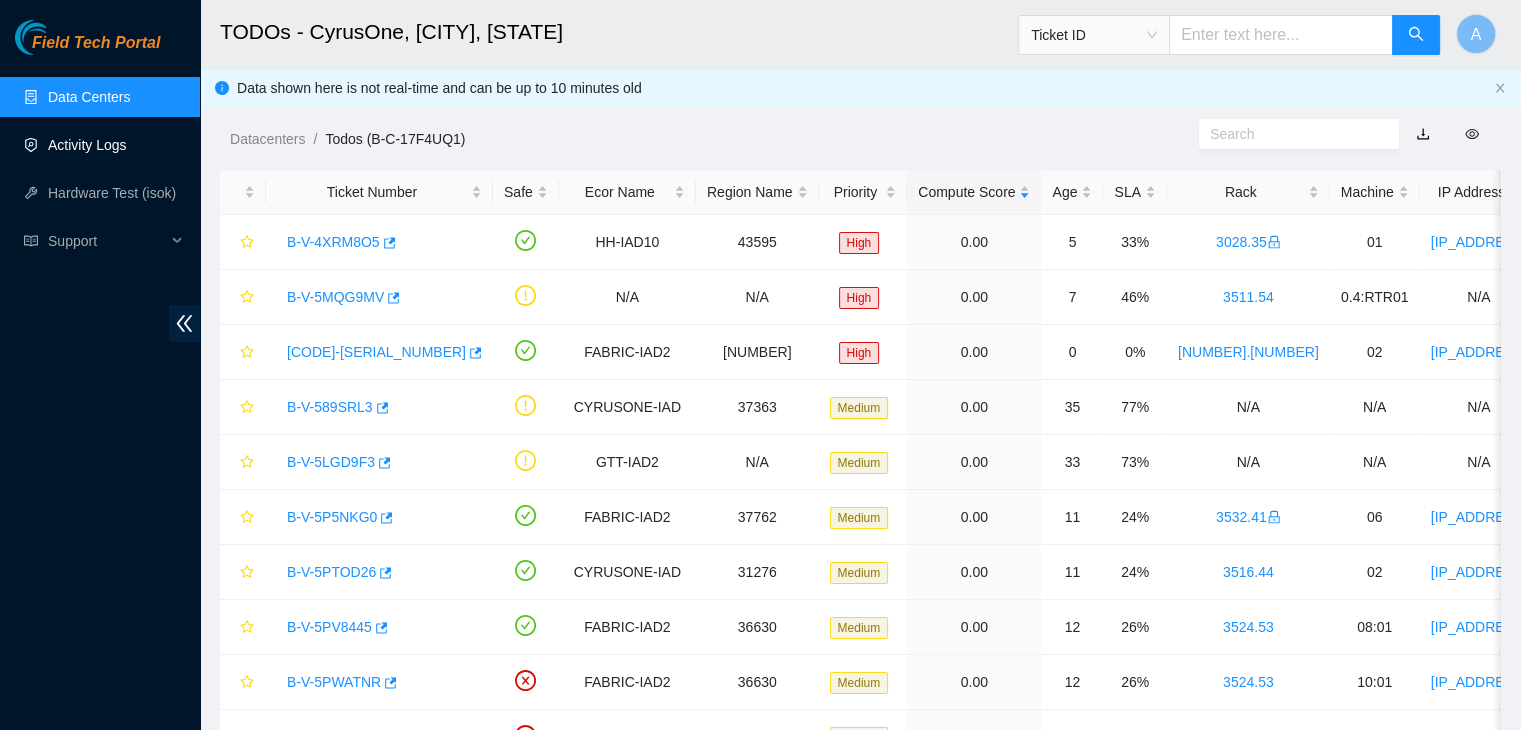 click on "Activity Logs" at bounding box center (87, 145) 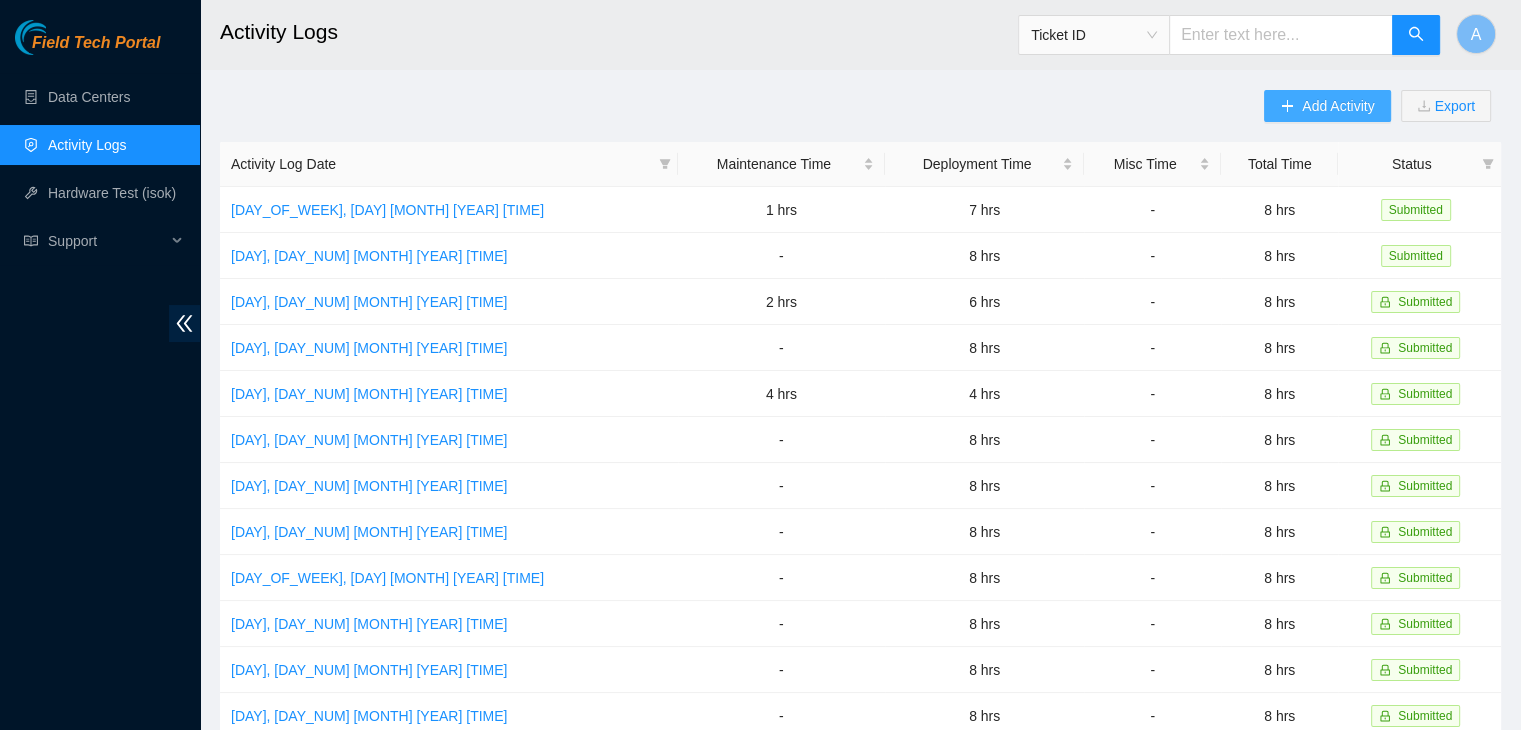 click on "Add Activity" at bounding box center (1338, 106) 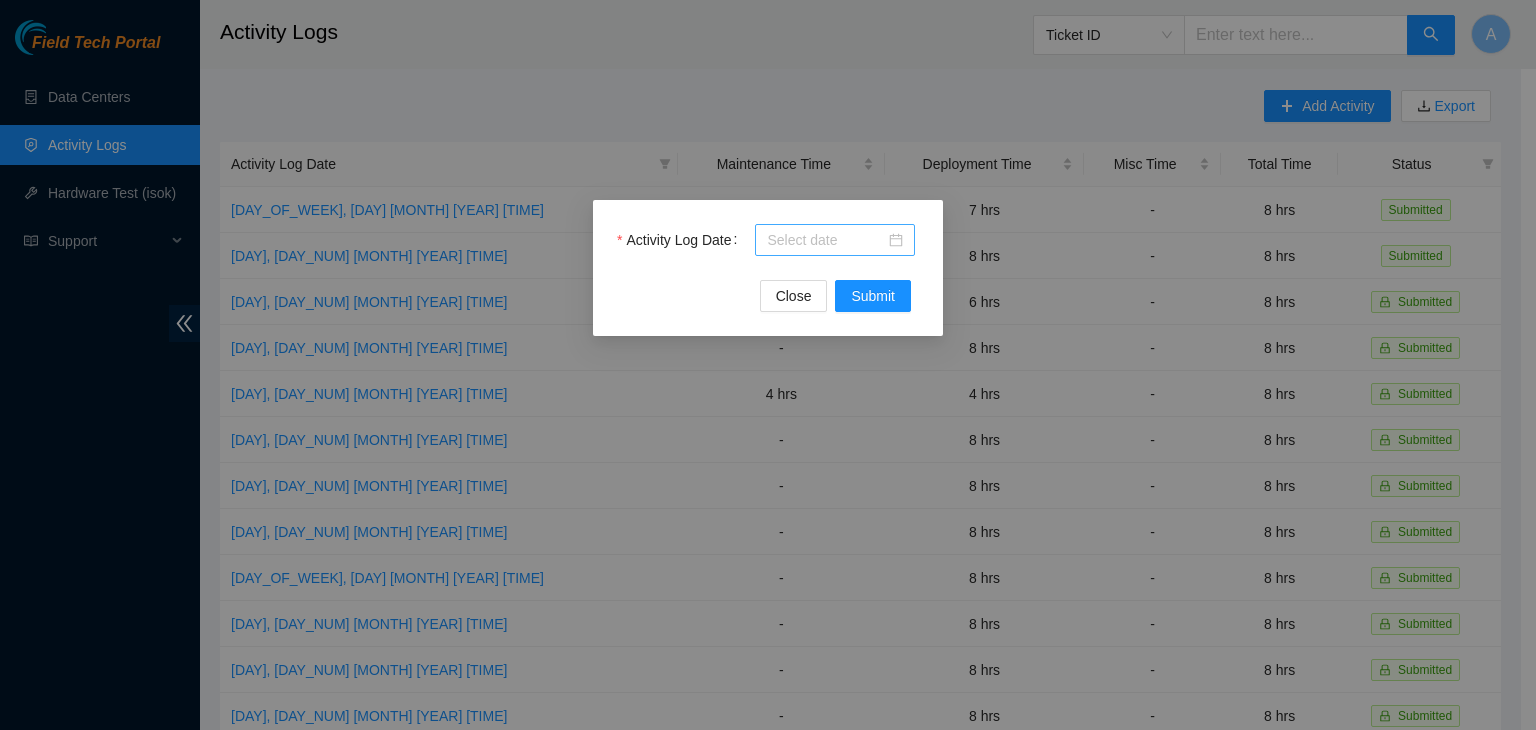 drag, startPoint x: 791, startPoint y: 258, endPoint x: 797, endPoint y: 244, distance: 15.231546 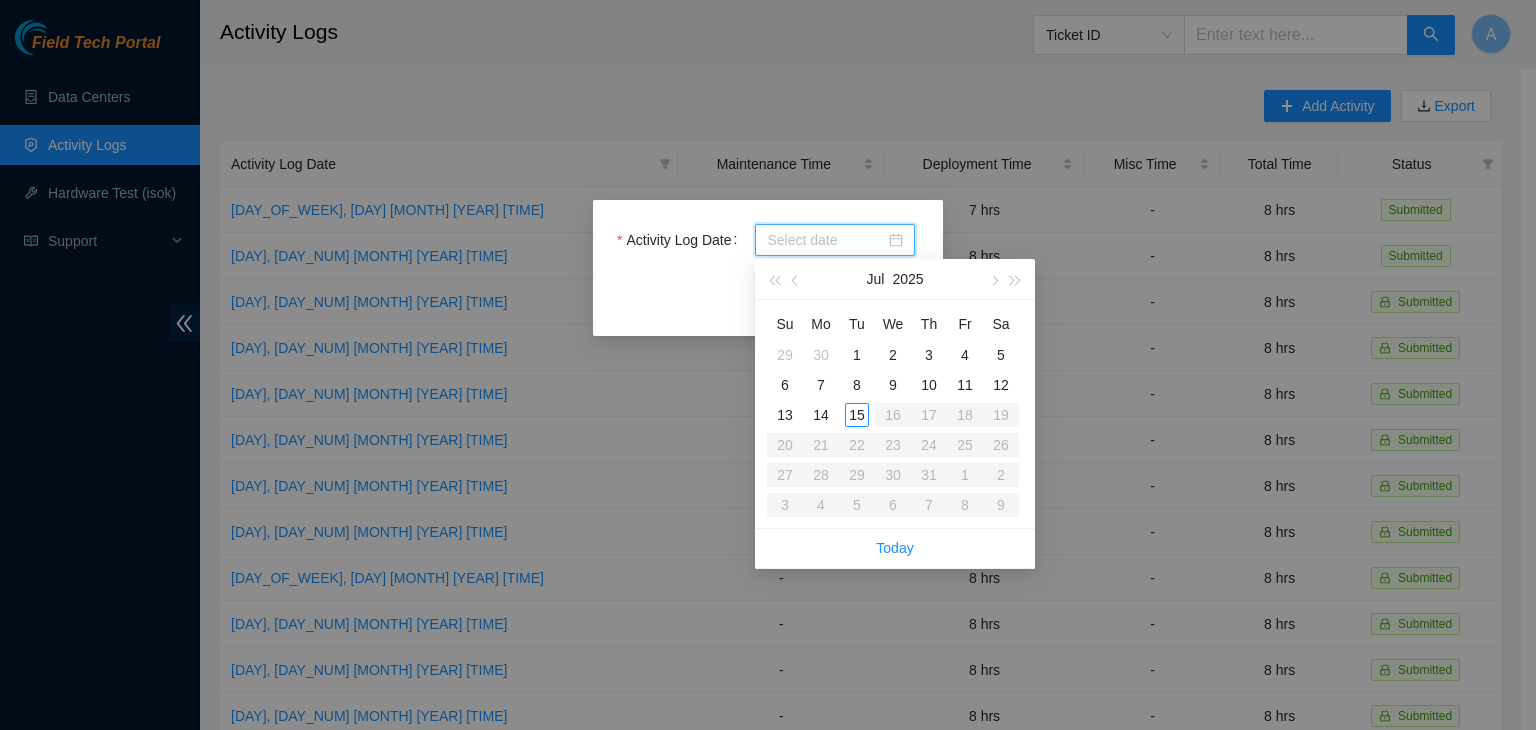 click on "Activity Log Date" at bounding box center [826, 240] 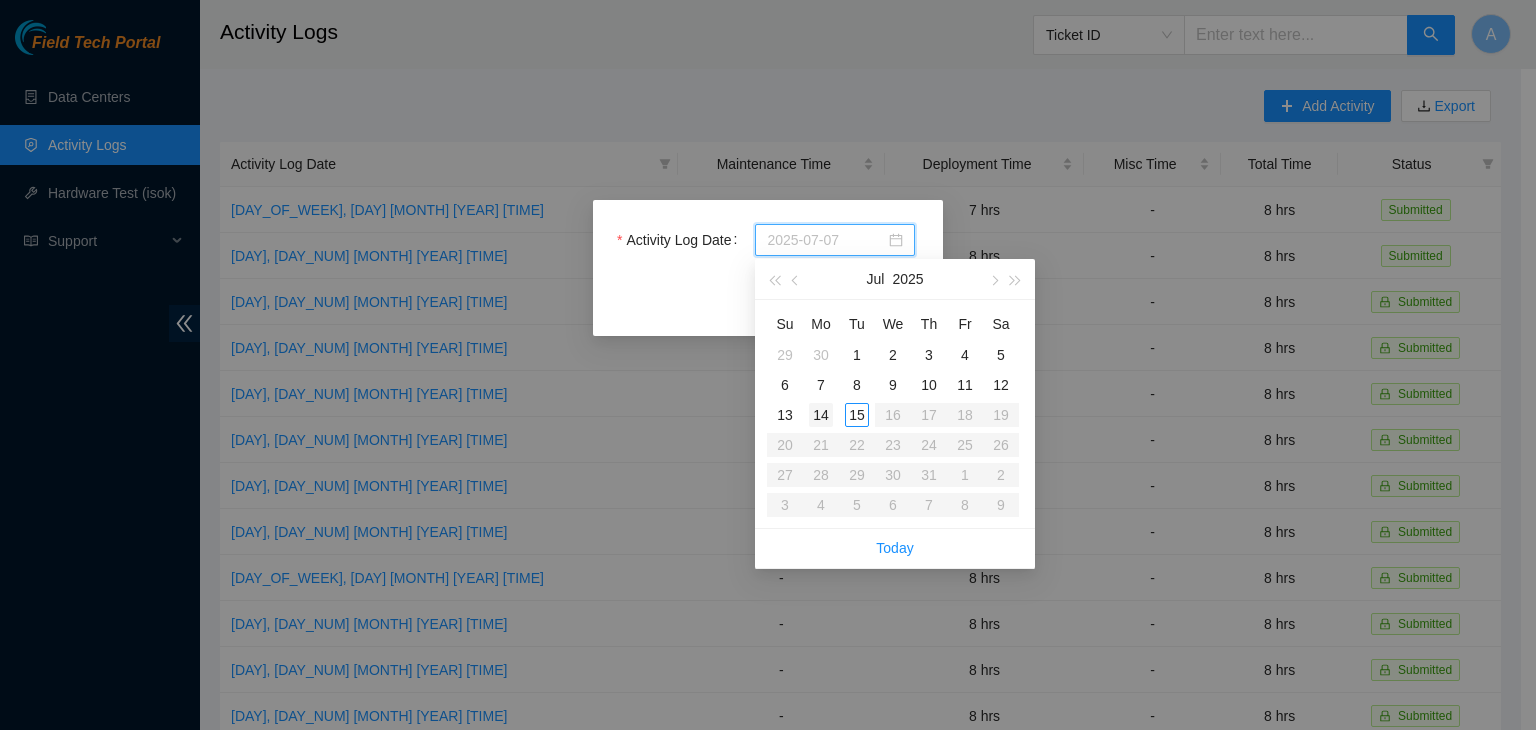 type on "2025-07-14" 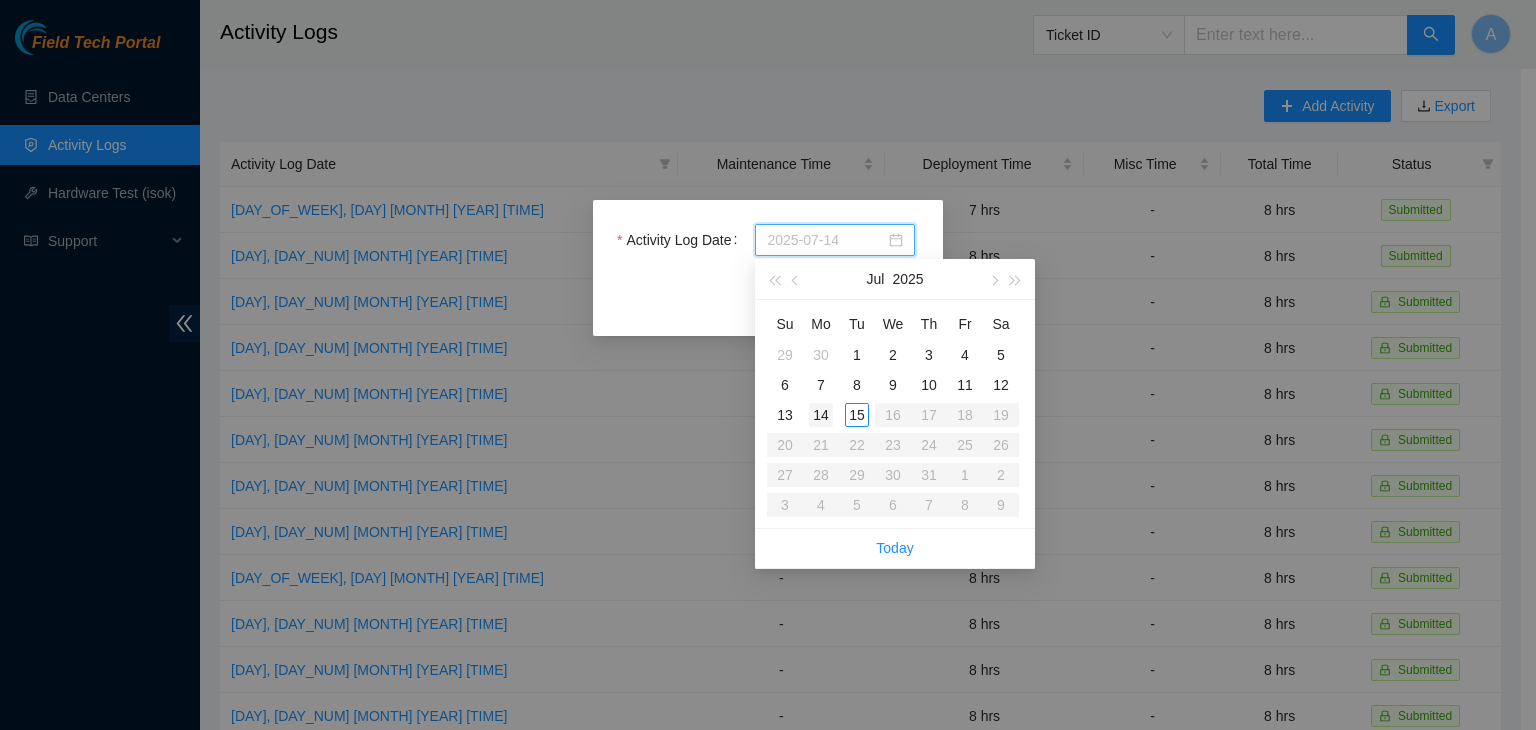 click on "14" at bounding box center [821, 415] 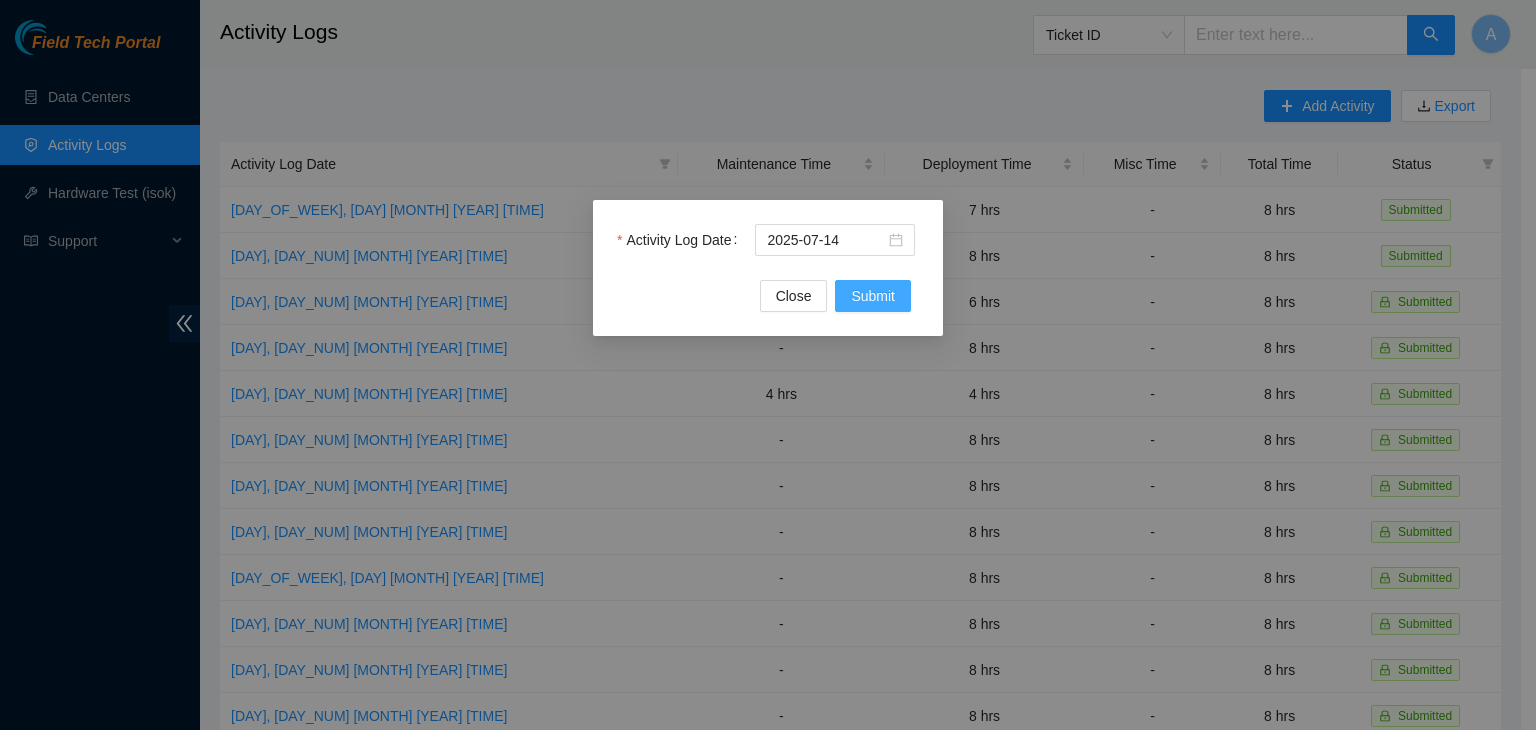 click on "Submit" at bounding box center [873, 296] 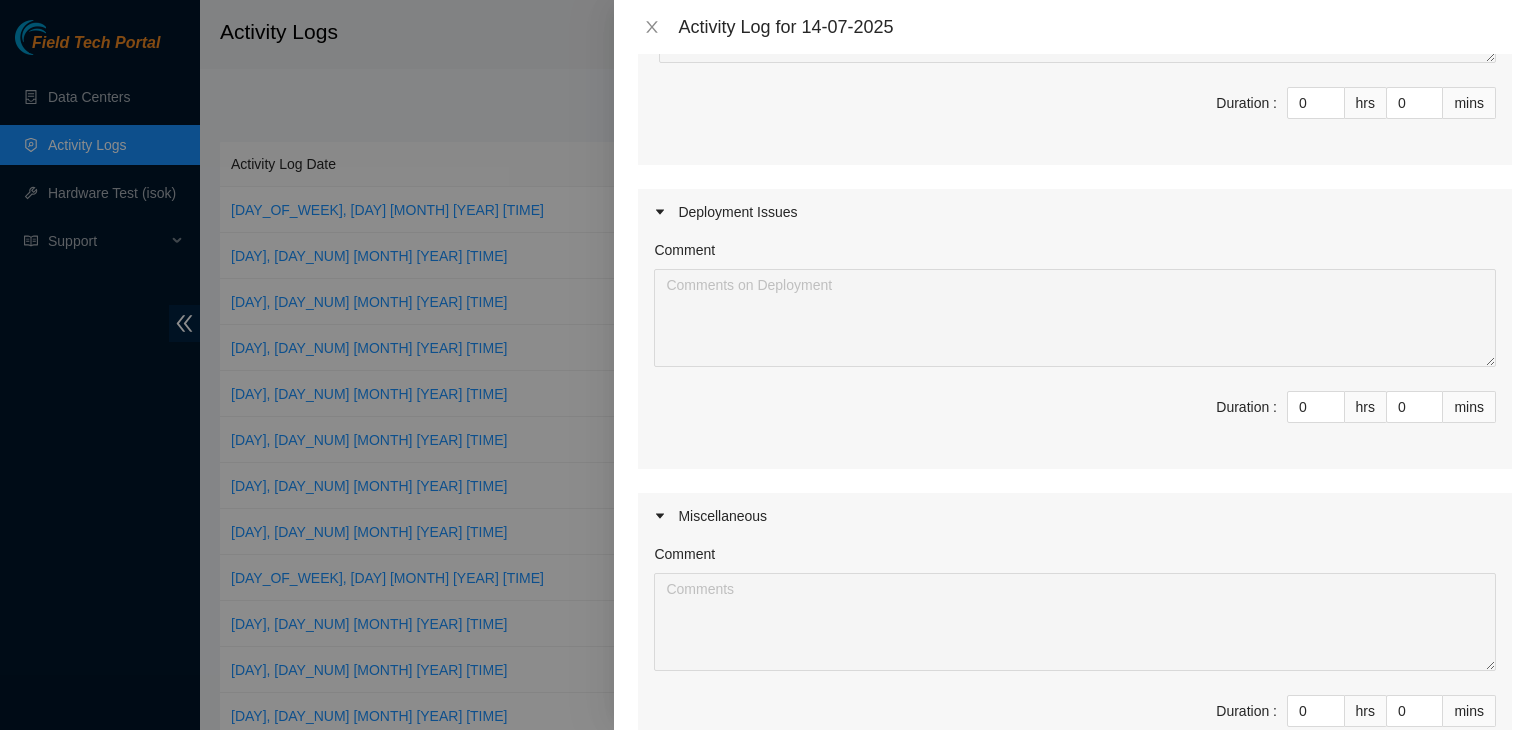 scroll, scrollTop: 352, scrollLeft: 0, axis: vertical 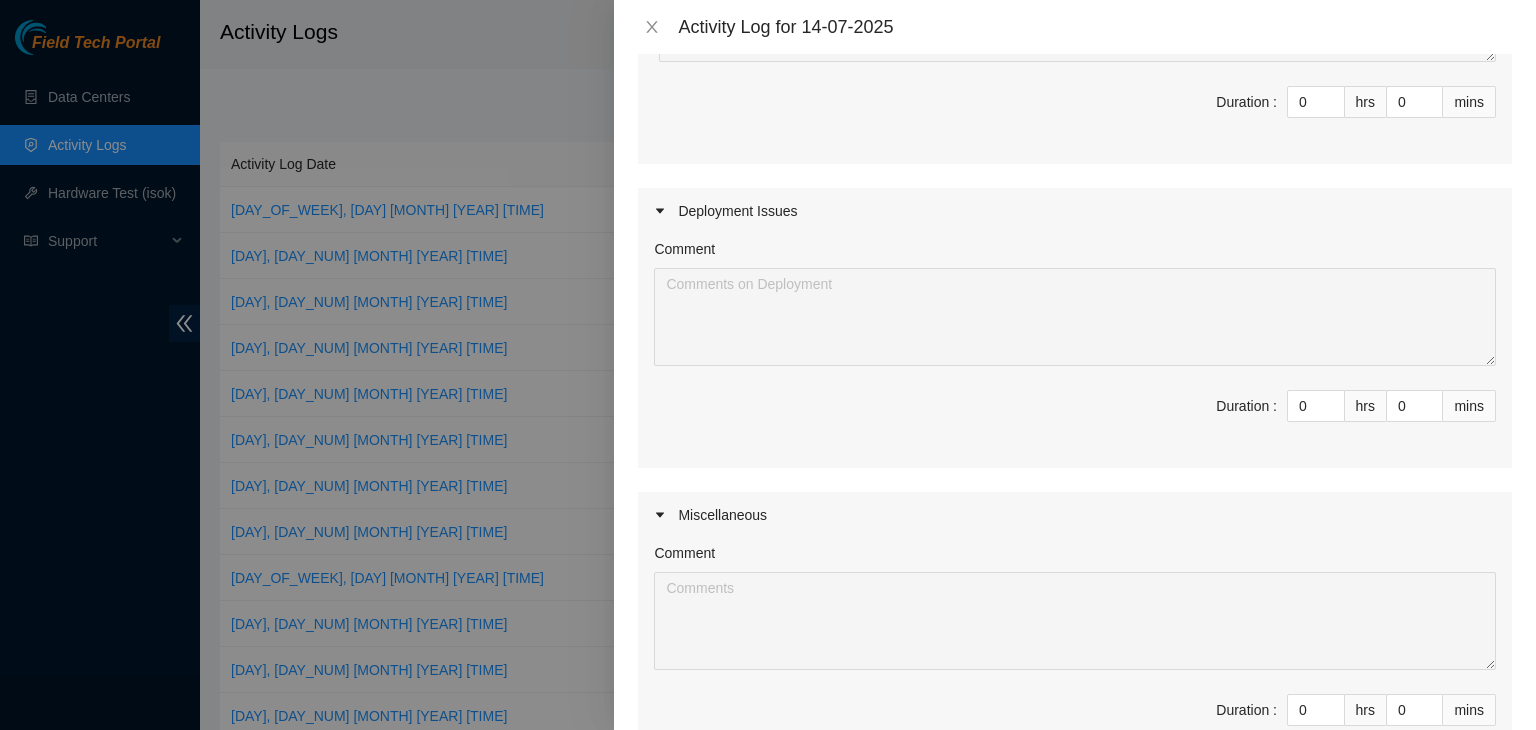 click on "Duration : 0 hrs 0 mins" at bounding box center [1075, 418] 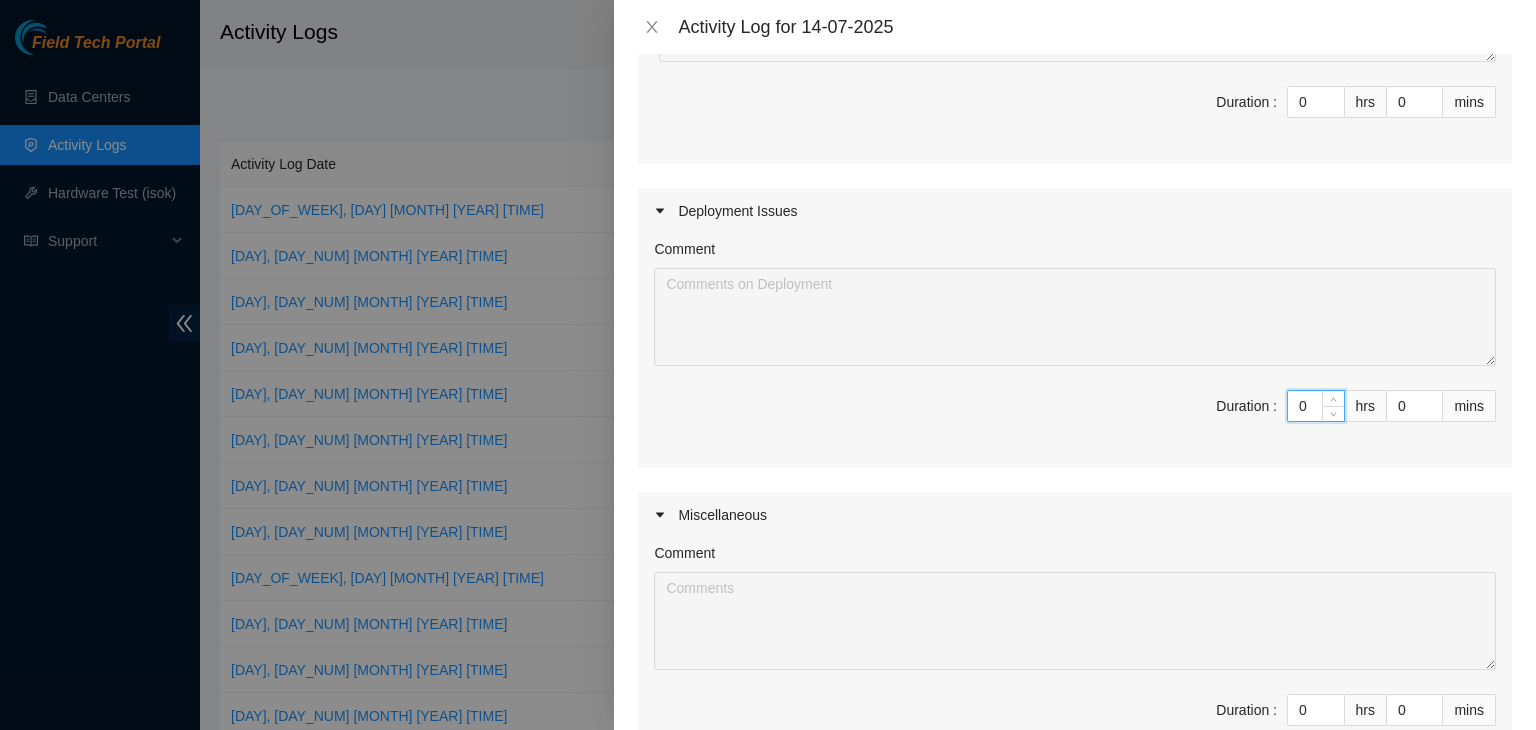 click on "0" at bounding box center [1316, 406] 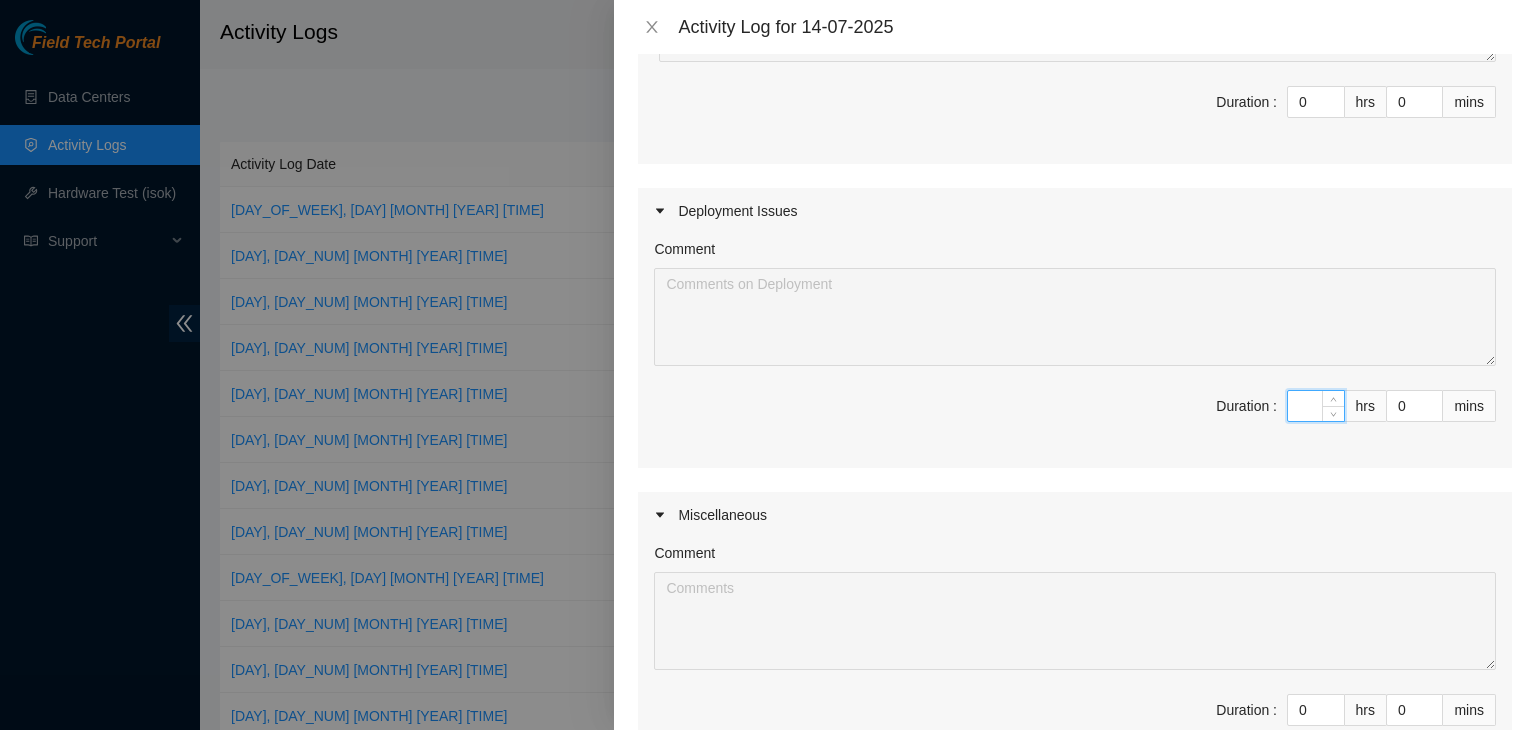 type on "8" 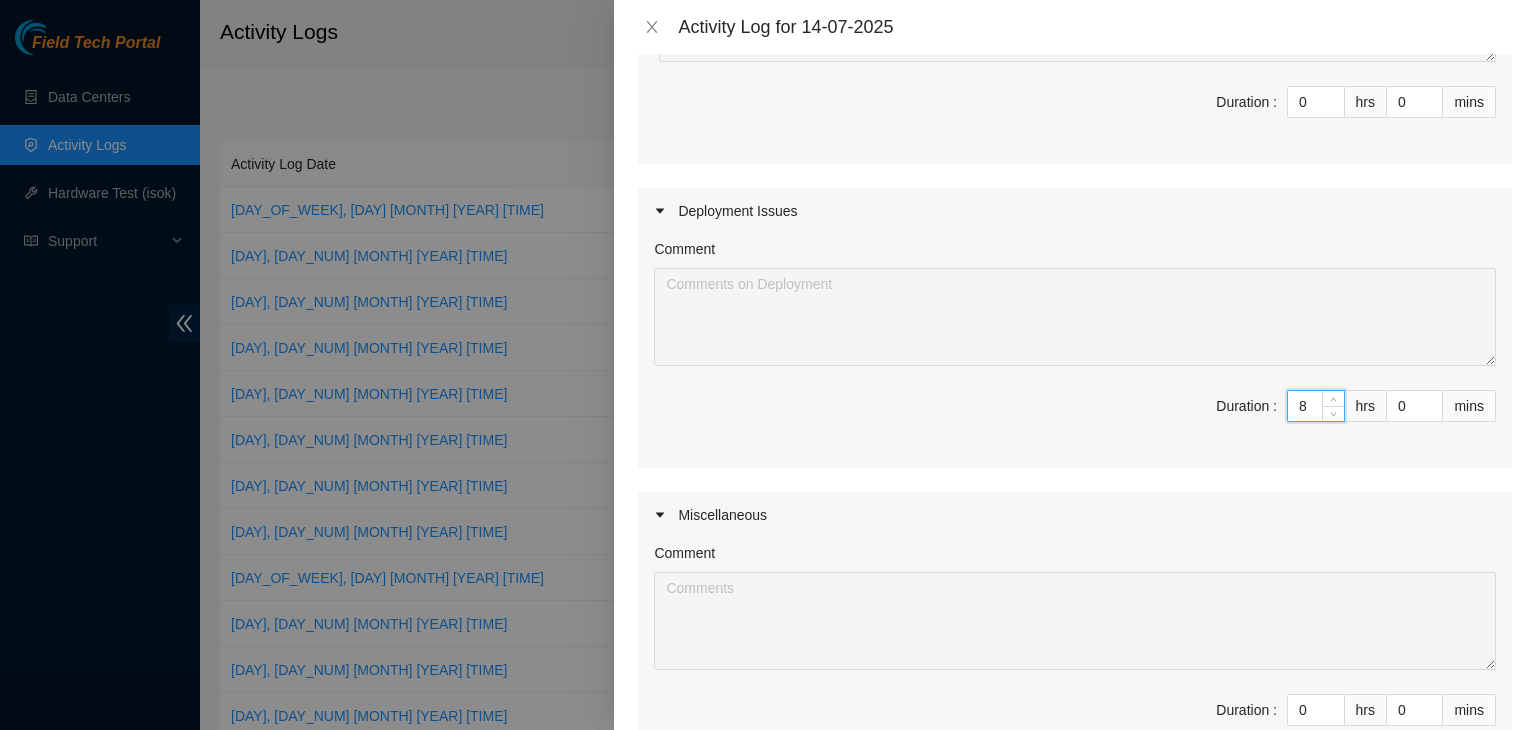 type on "8" 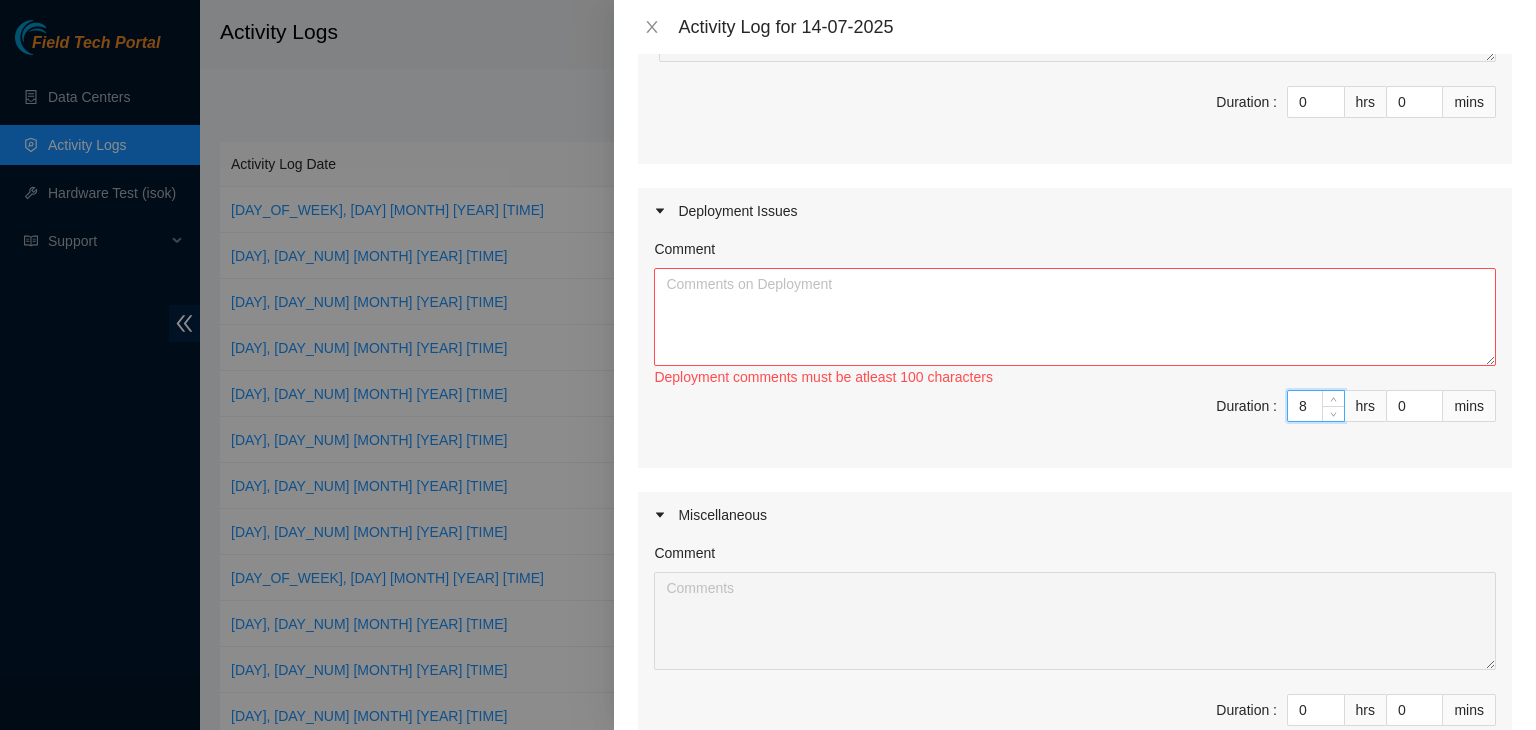 type on "8" 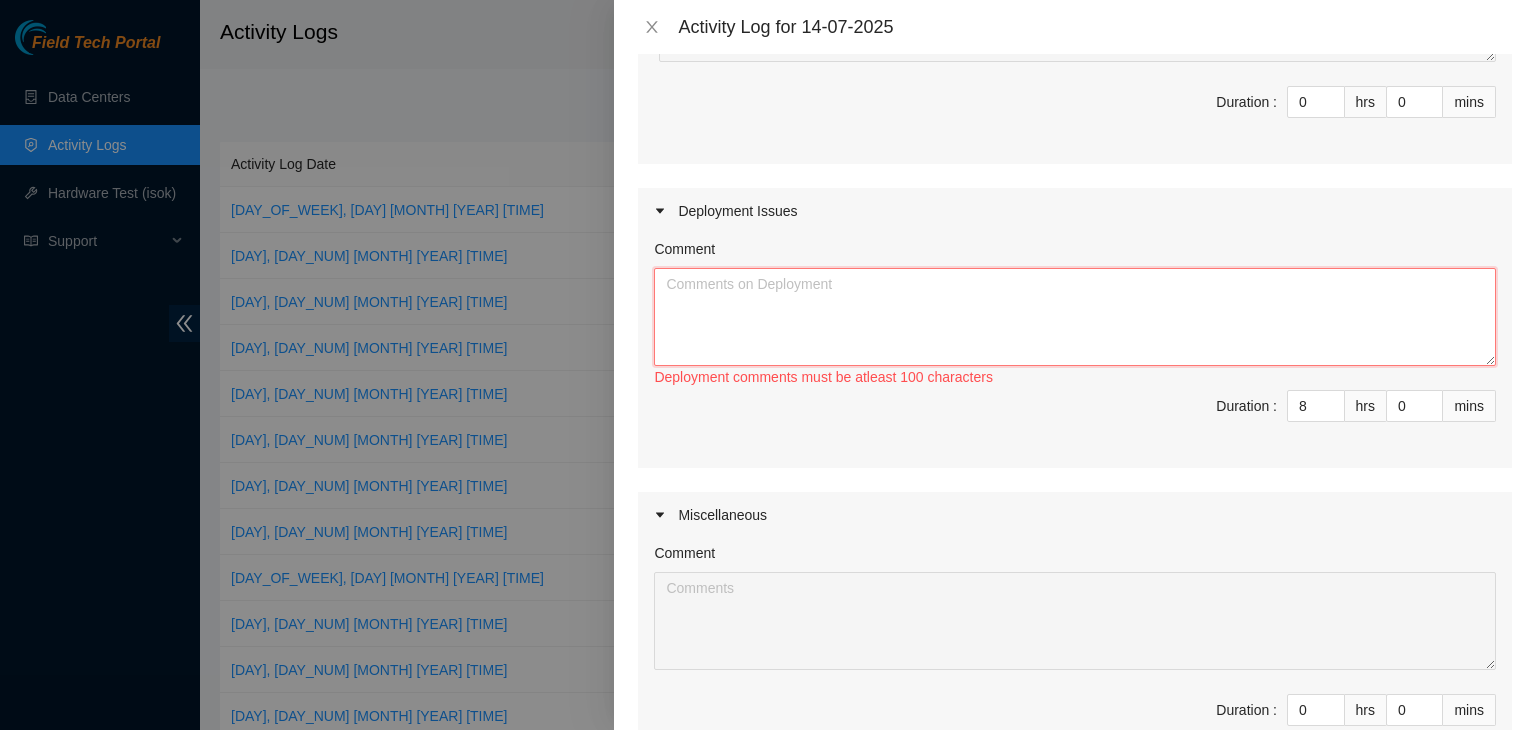 click on "Comment" at bounding box center (1075, 317) 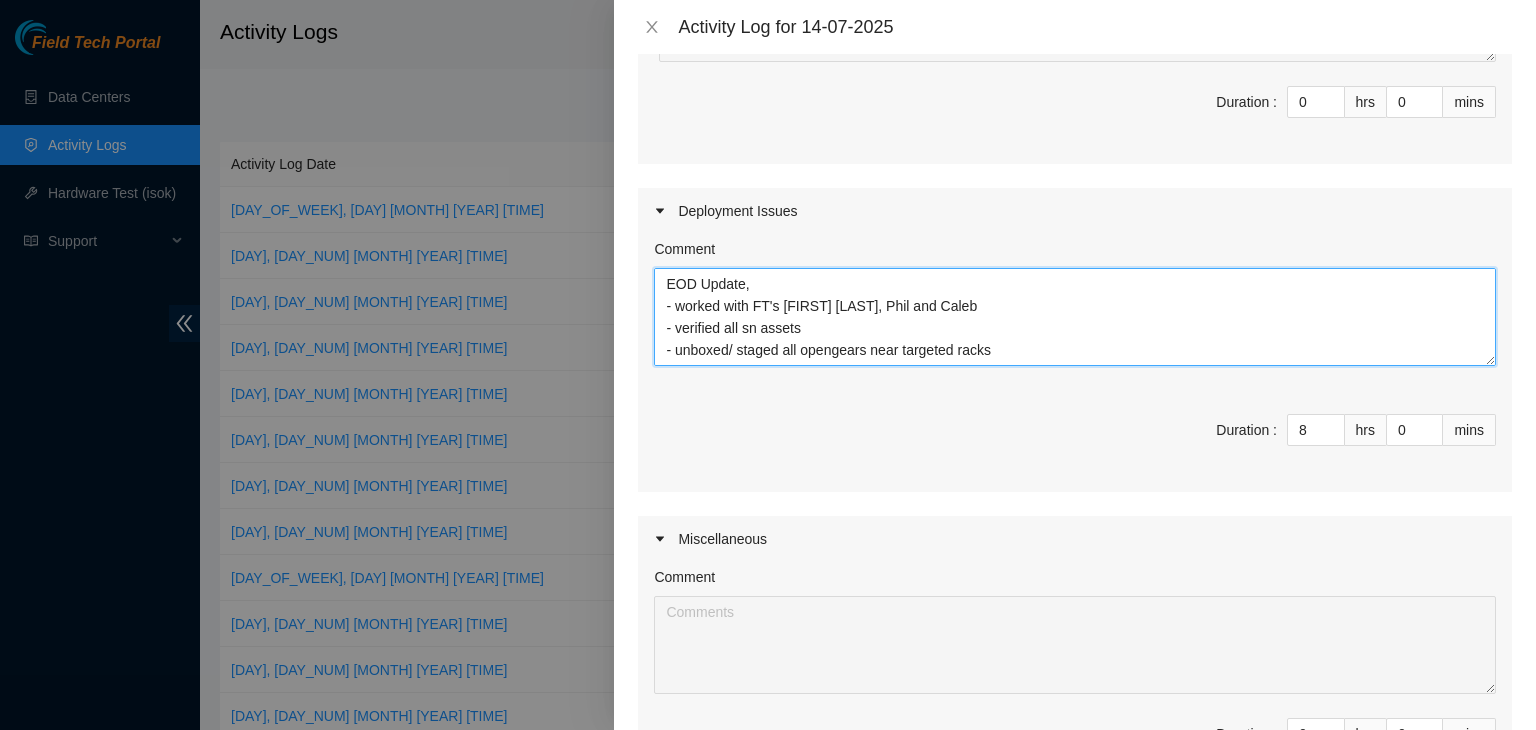 scroll, scrollTop: 126, scrollLeft: 0, axis: vertical 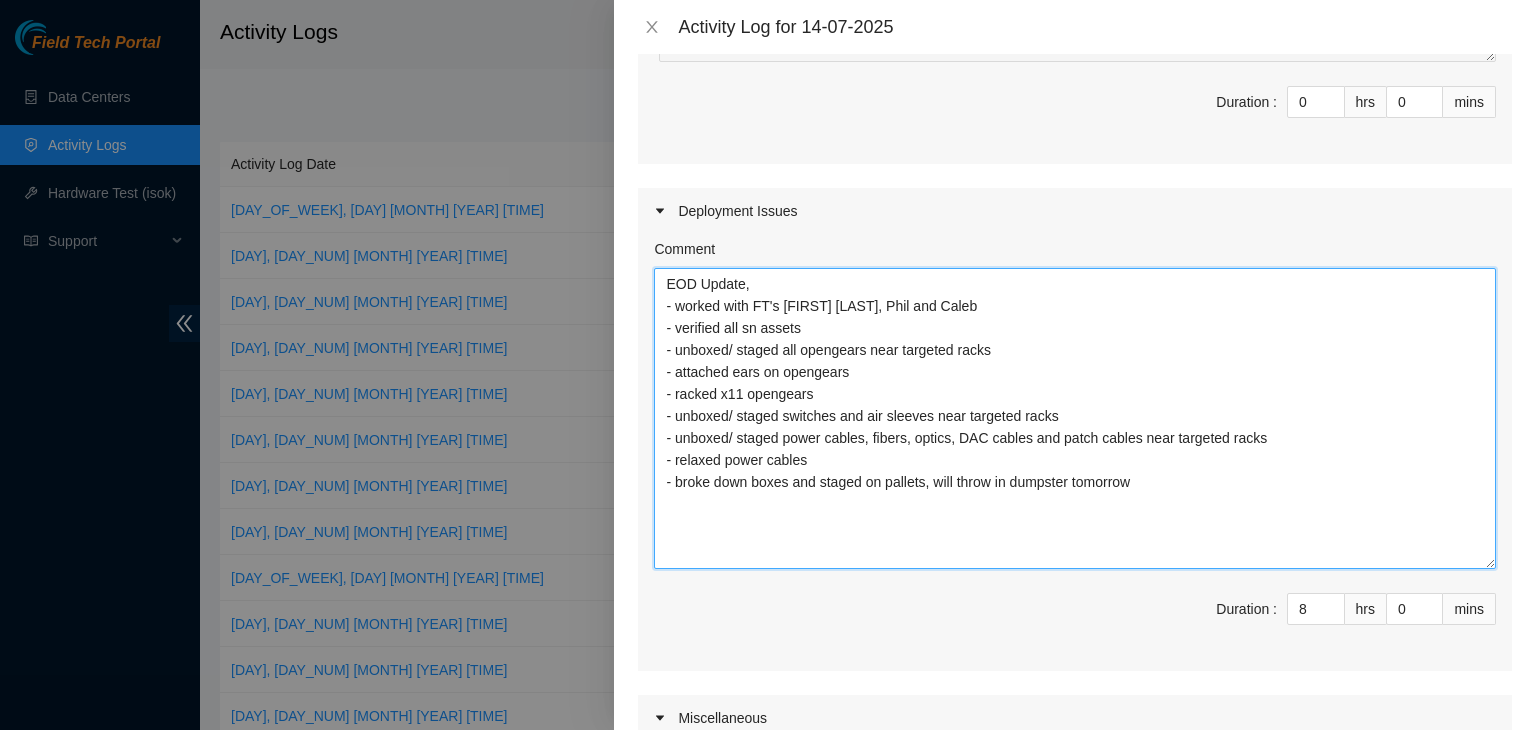 drag, startPoint x: 1472, startPoint y: 359, endPoint x: 1456, endPoint y: 568, distance: 209.61154 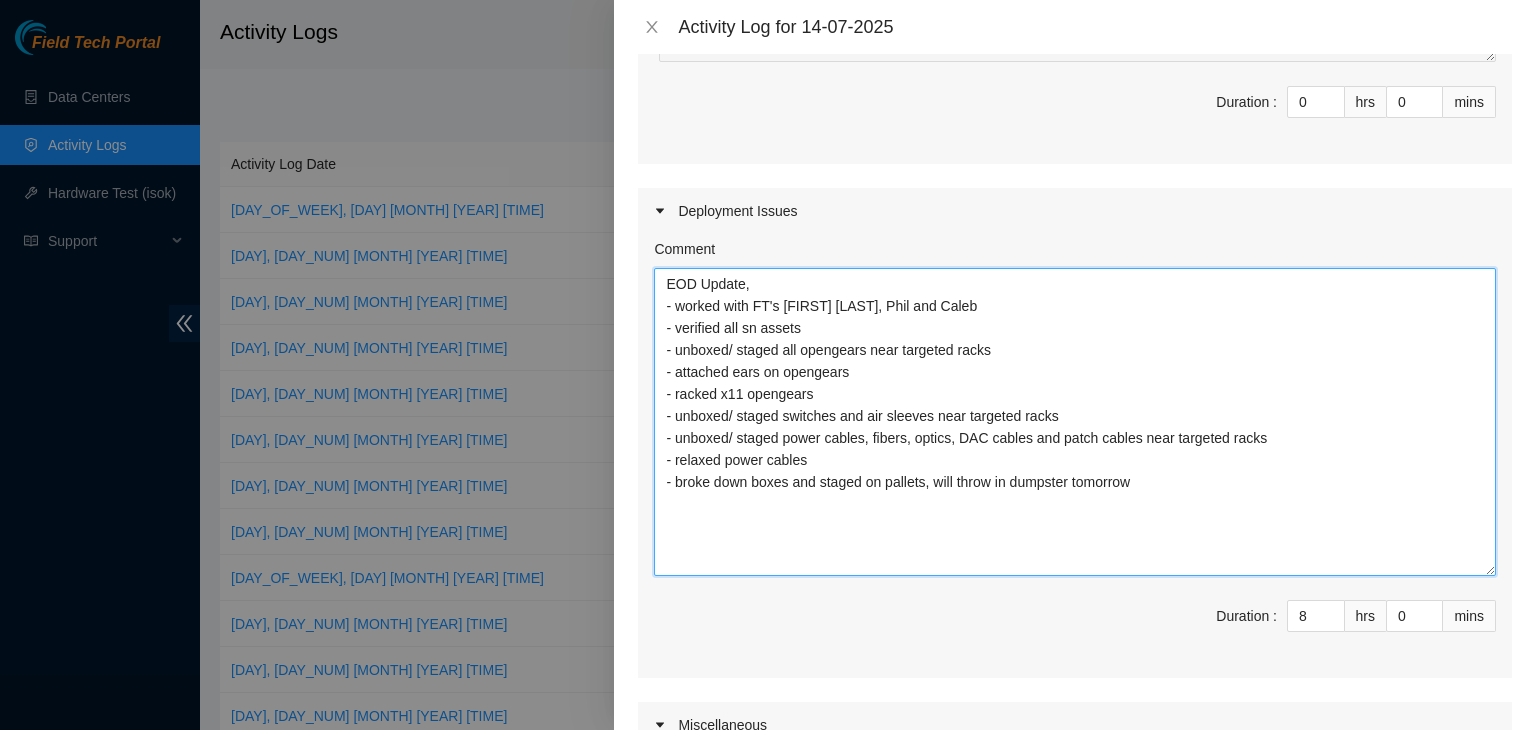 click on "EOD Update,
- worked with FT's [FIRST] [LAST], Phil and Caleb
- verified all sn assets
- unboxed/ staged all opengears near targeted racks
- attached ears on opengears
- racked x11 opengears
- unboxed/ staged switches and air sleeves near targeted racks
- unboxed/ staged power cables, fibers, optics, DAC cables and patch cables near targeted racks
- relaxed power cables
- broke down boxes and staged on pallets, will throw in dumpster tomorrow" at bounding box center (1075, 422) 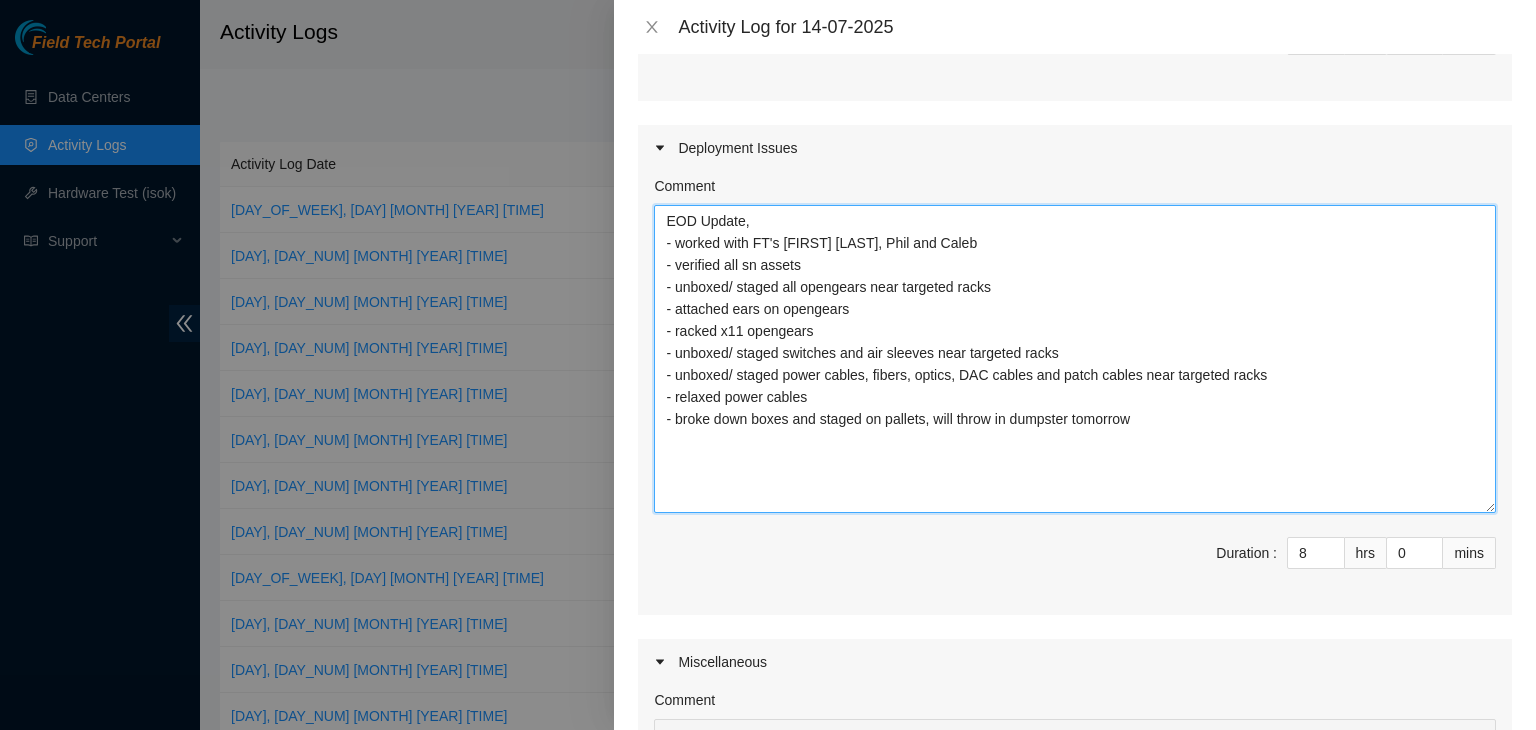 scroll, scrollTop: 819, scrollLeft: 0, axis: vertical 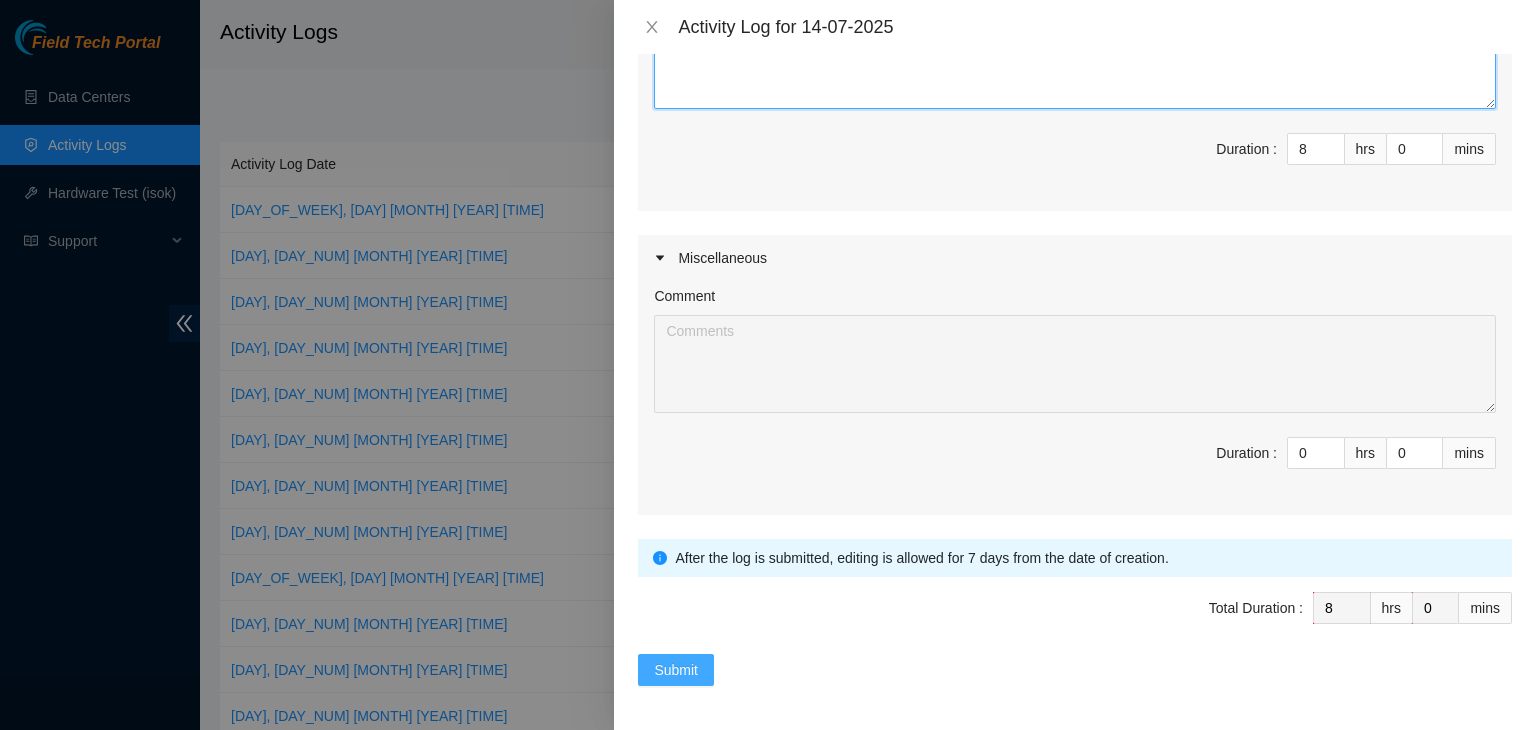 type on "EOD Update,
- worked with FT's [FIRST] [LAST], Phil and Caleb
- verified all sn assets
- unboxed/ staged all opengears near targeted racks
- attached ears on opengears
- racked x11 opengears
- unboxed/ staged switches and air sleeves near targeted racks
- unboxed/ staged power cables, fibers, optics, DAC cables and patch cables near targeted racks
- relaxed power cables
- broke down boxes and staged on pallets, will throw in dumpster tomorrow" 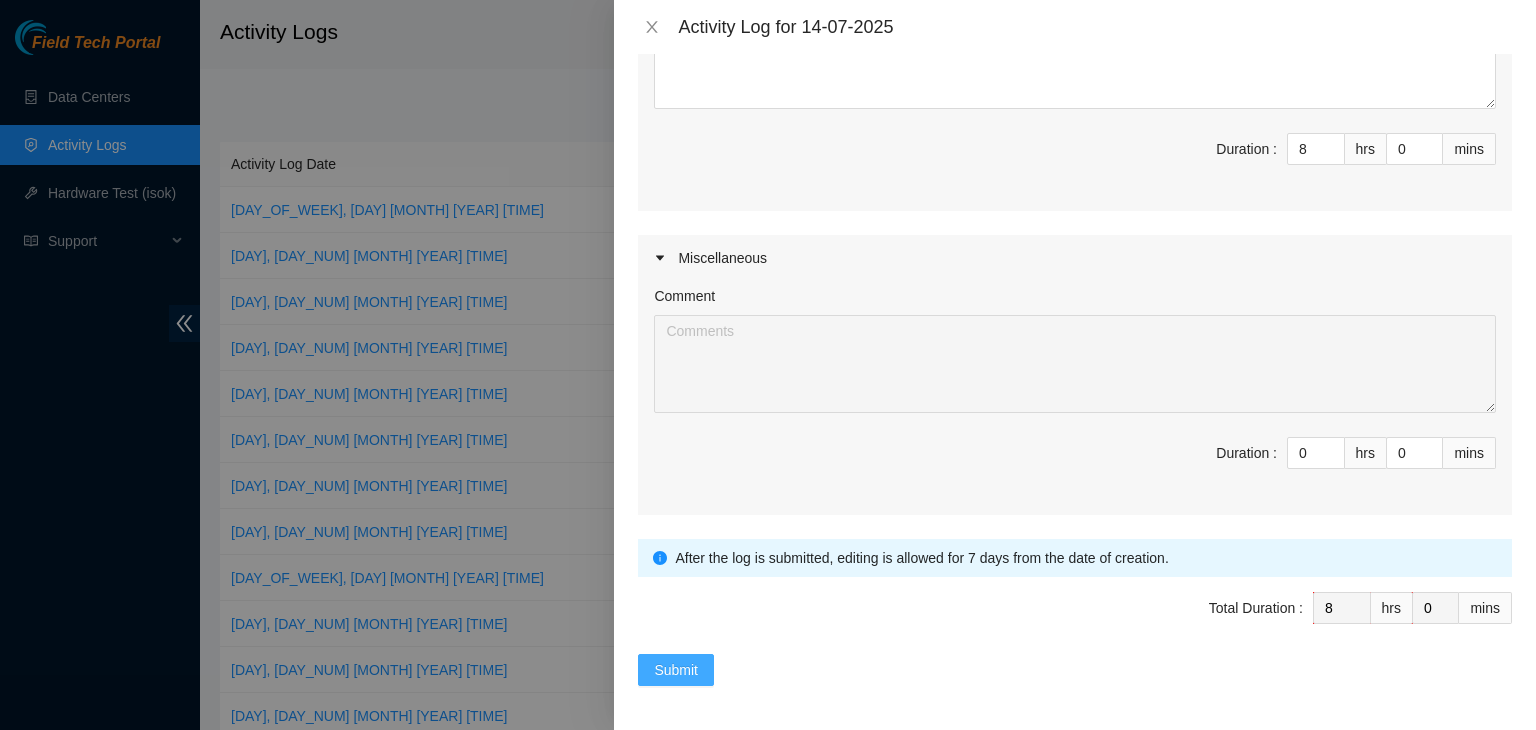 click on "Submit" at bounding box center [676, 670] 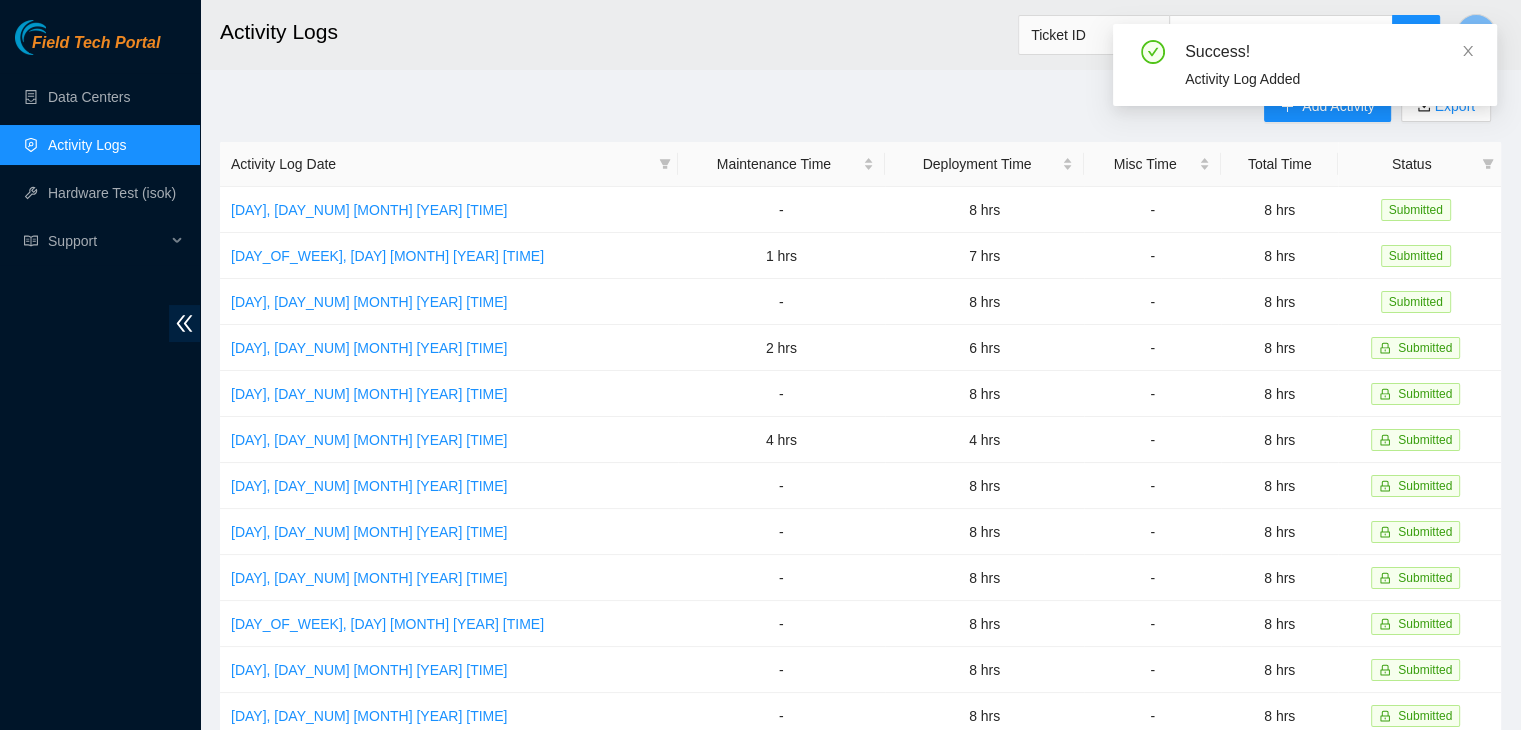 click on "Success! Activity Log Added" at bounding box center [1305, 73] 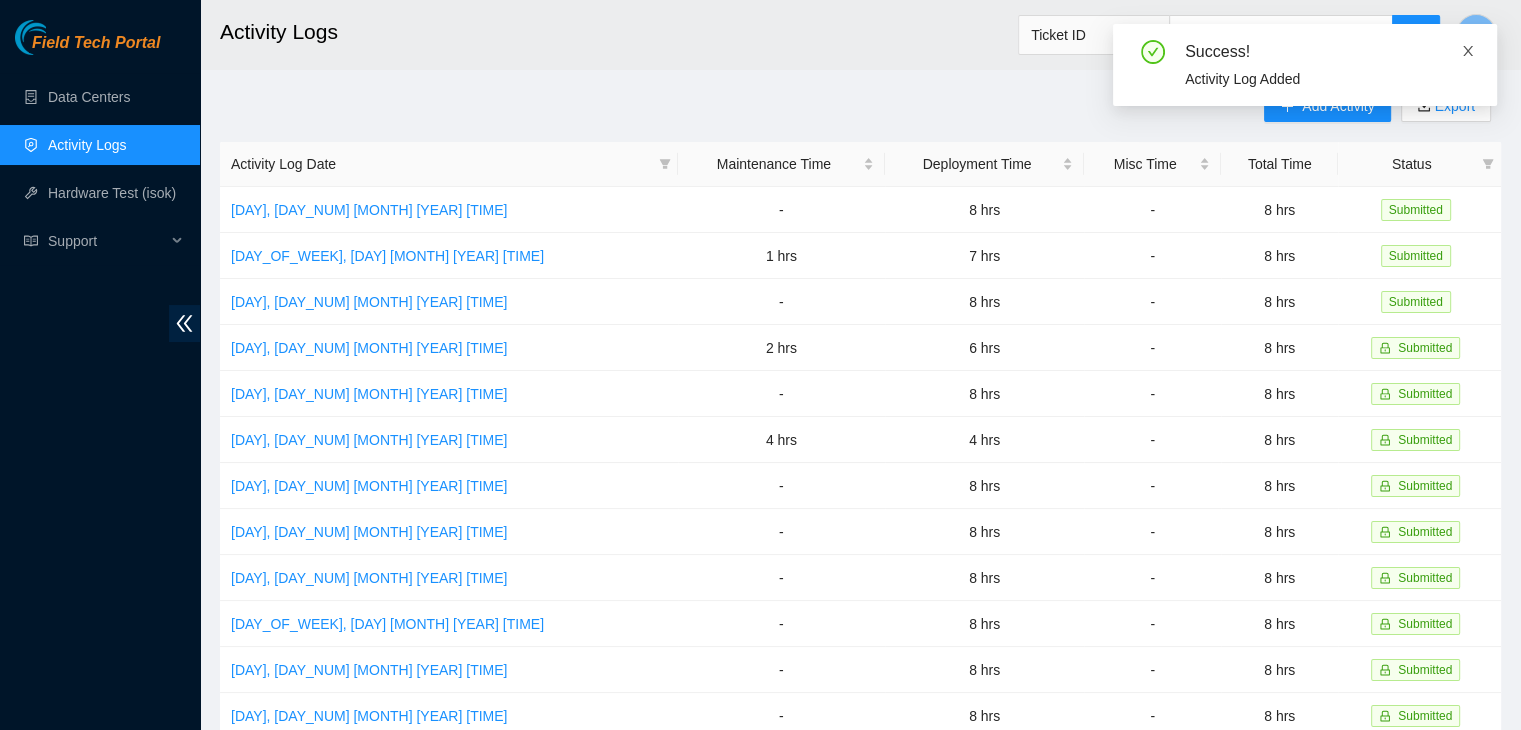 click 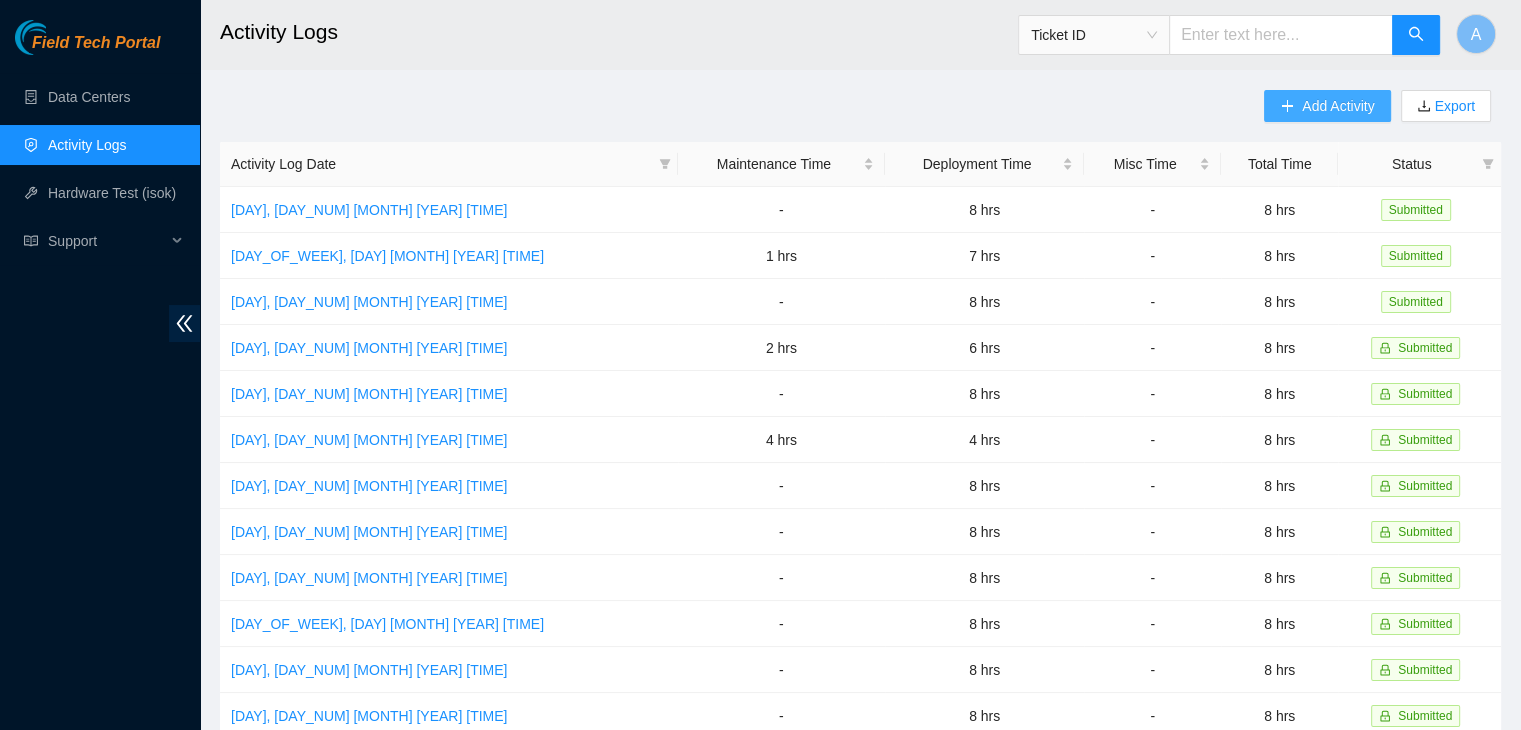 click on "Add Activity" at bounding box center (1327, 106) 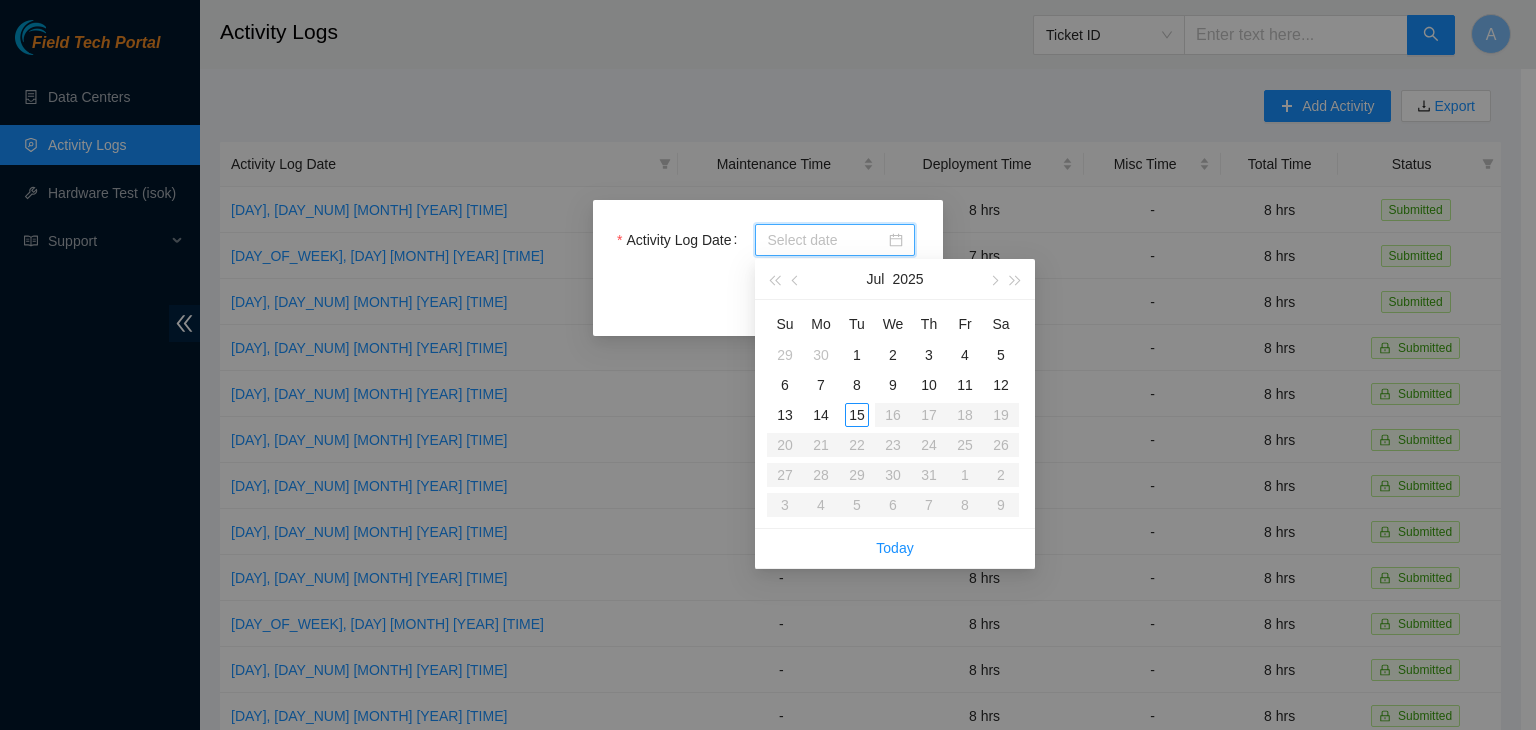 click on "Activity Log Date" at bounding box center [826, 240] 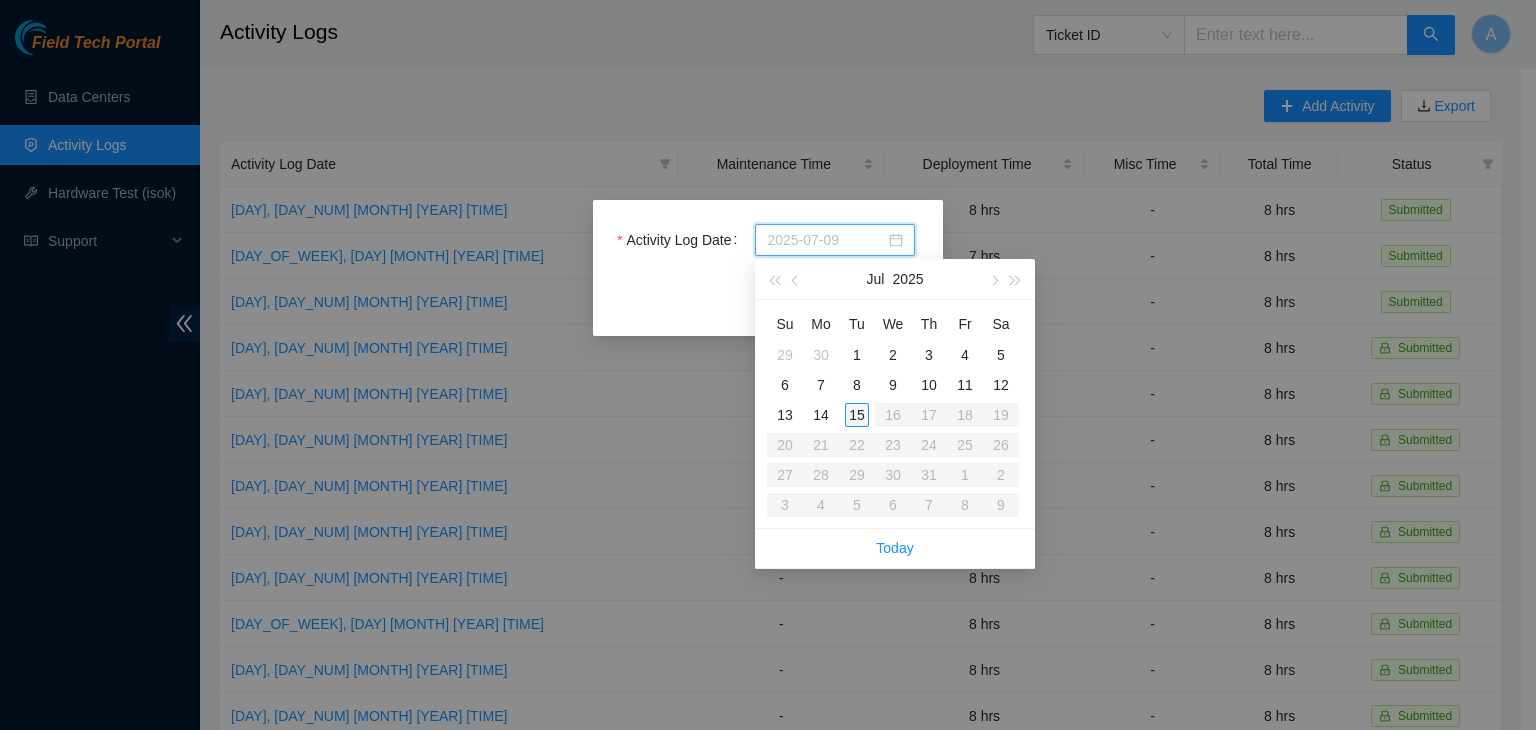 type on "2025-07-15" 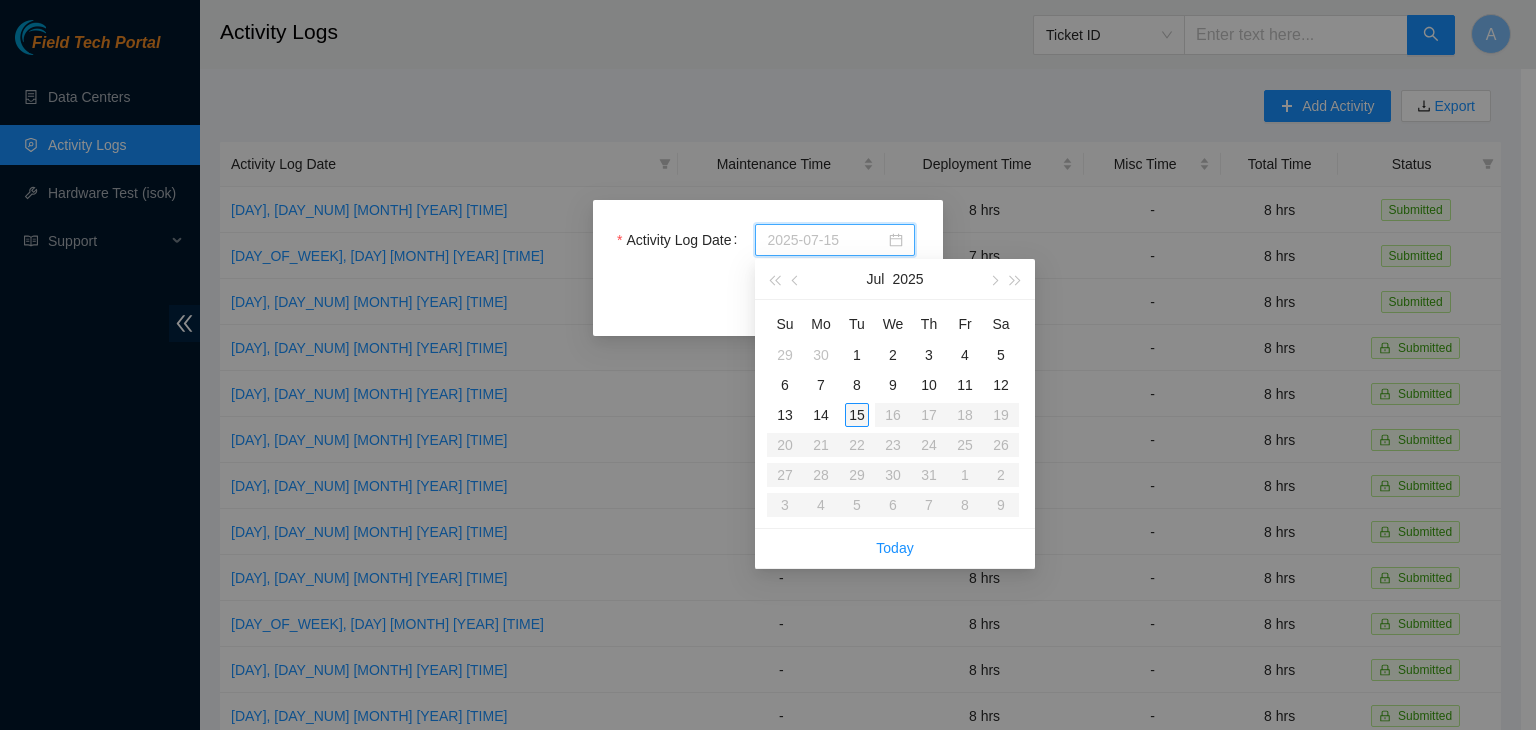 click on "15" at bounding box center (857, 415) 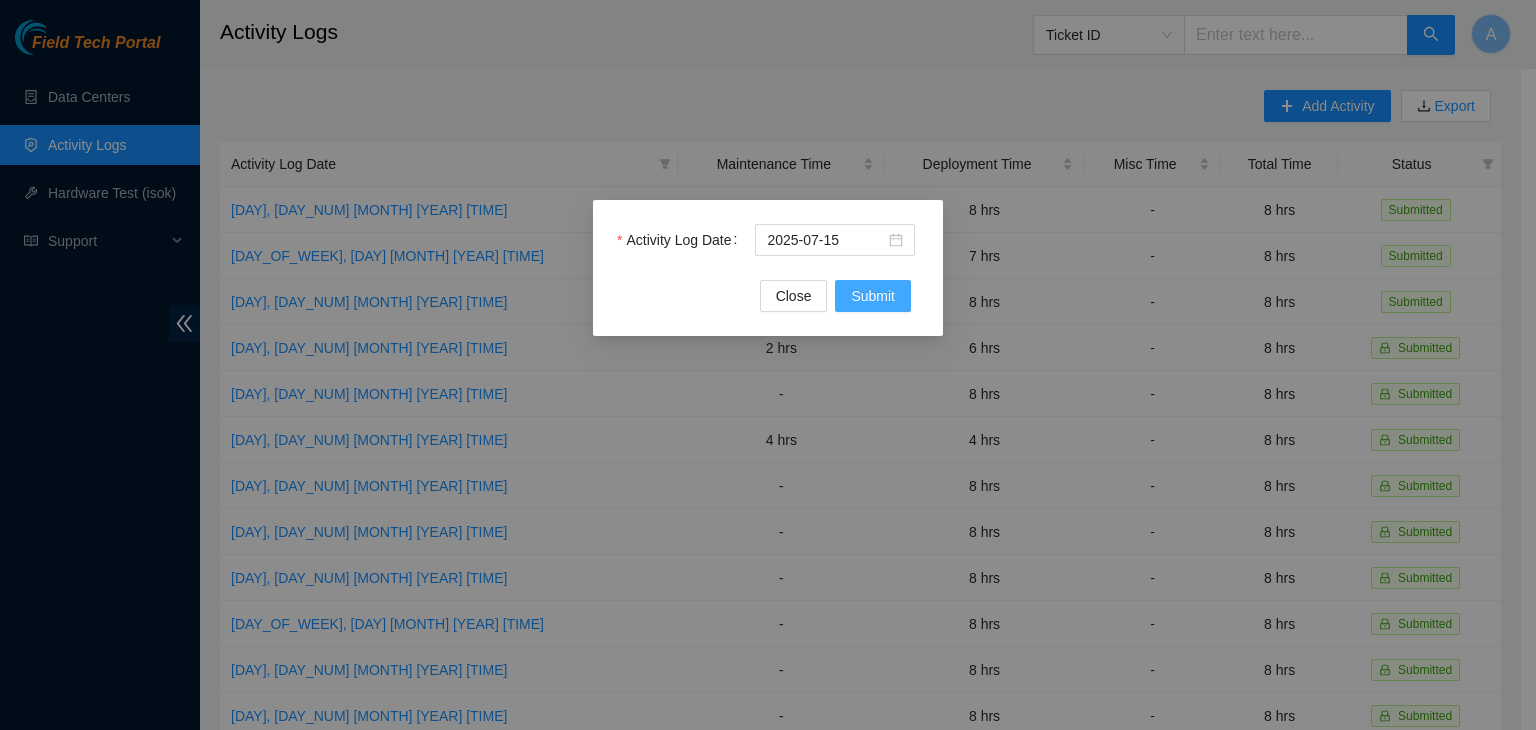 click on "Submit" at bounding box center (873, 296) 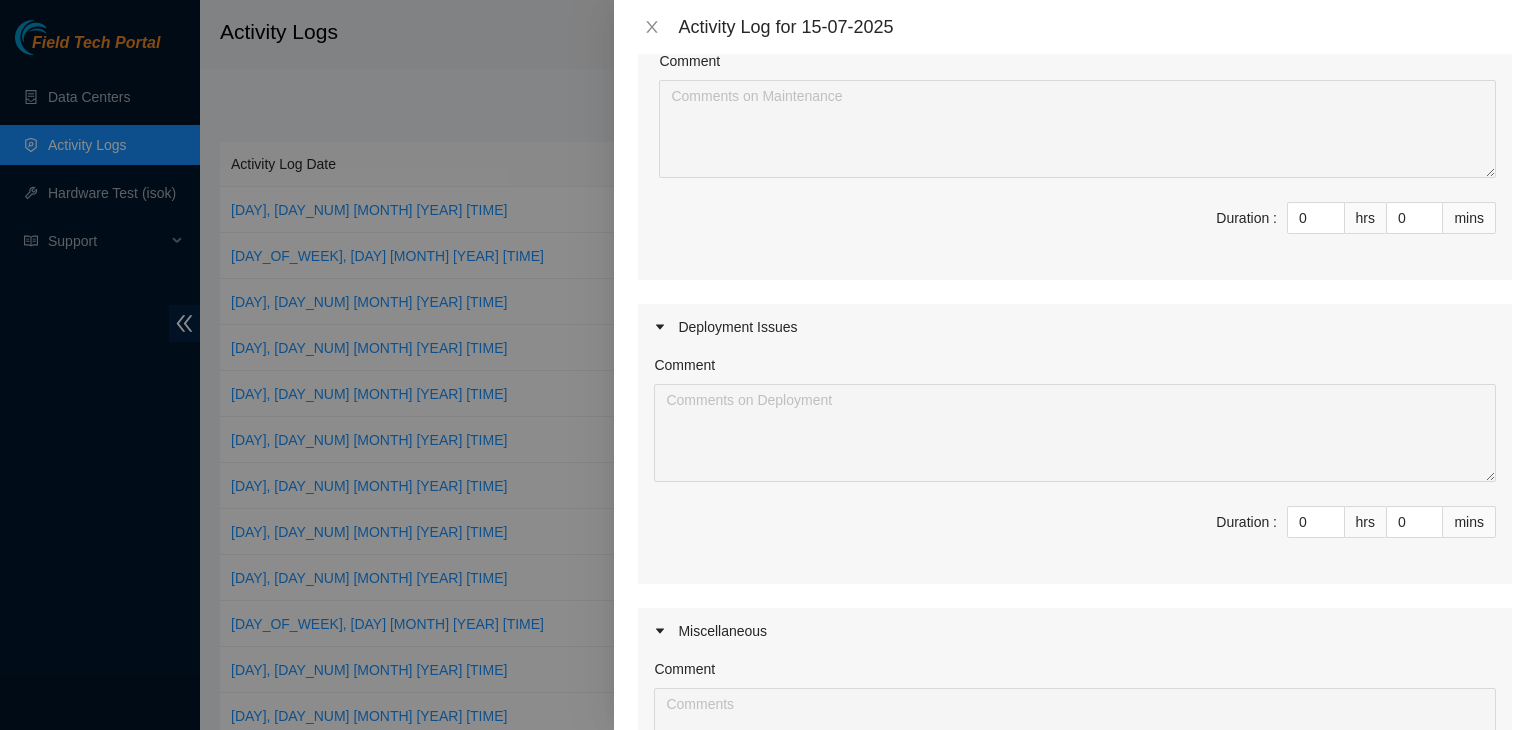 scroll, scrollTop: 240, scrollLeft: 0, axis: vertical 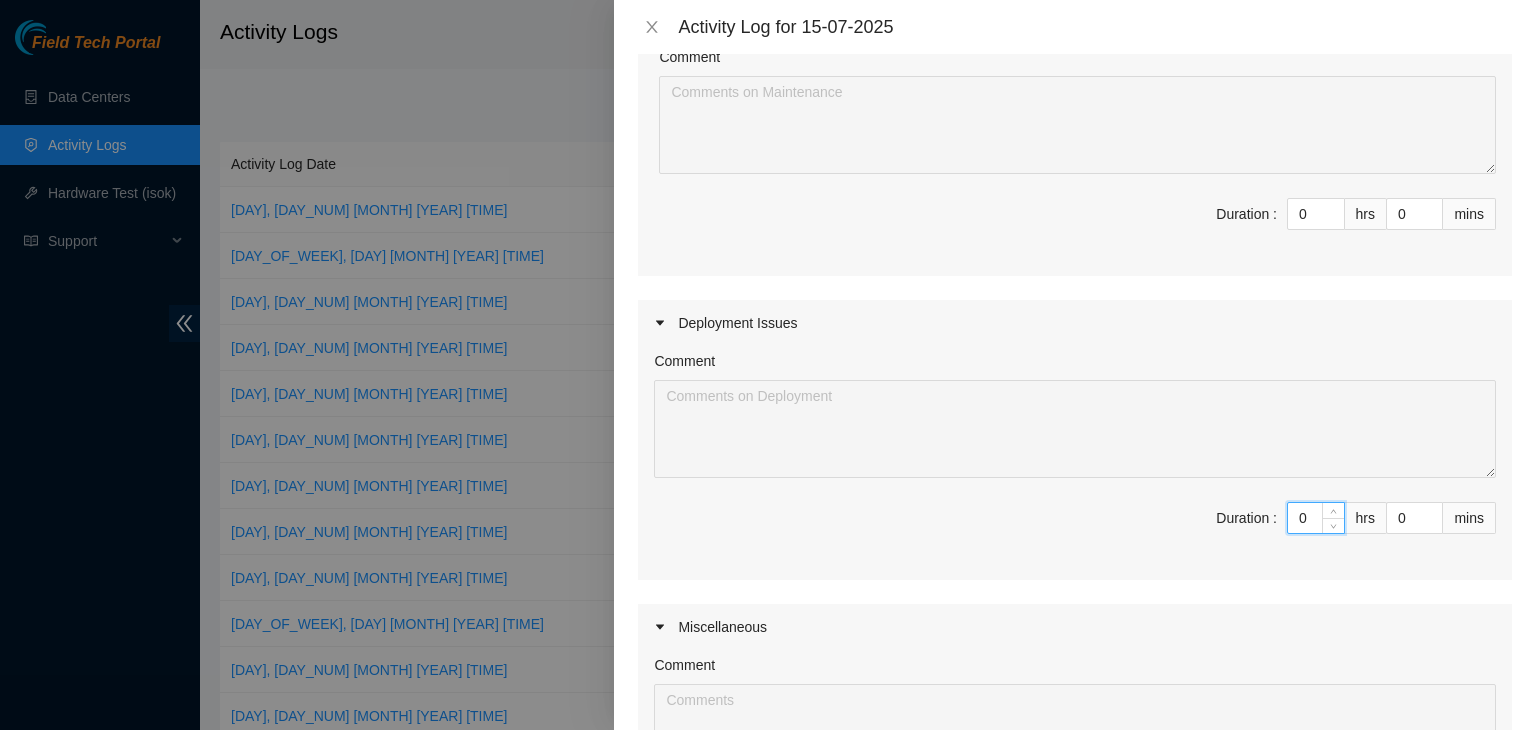 click on "0" at bounding box center (1316, 518) 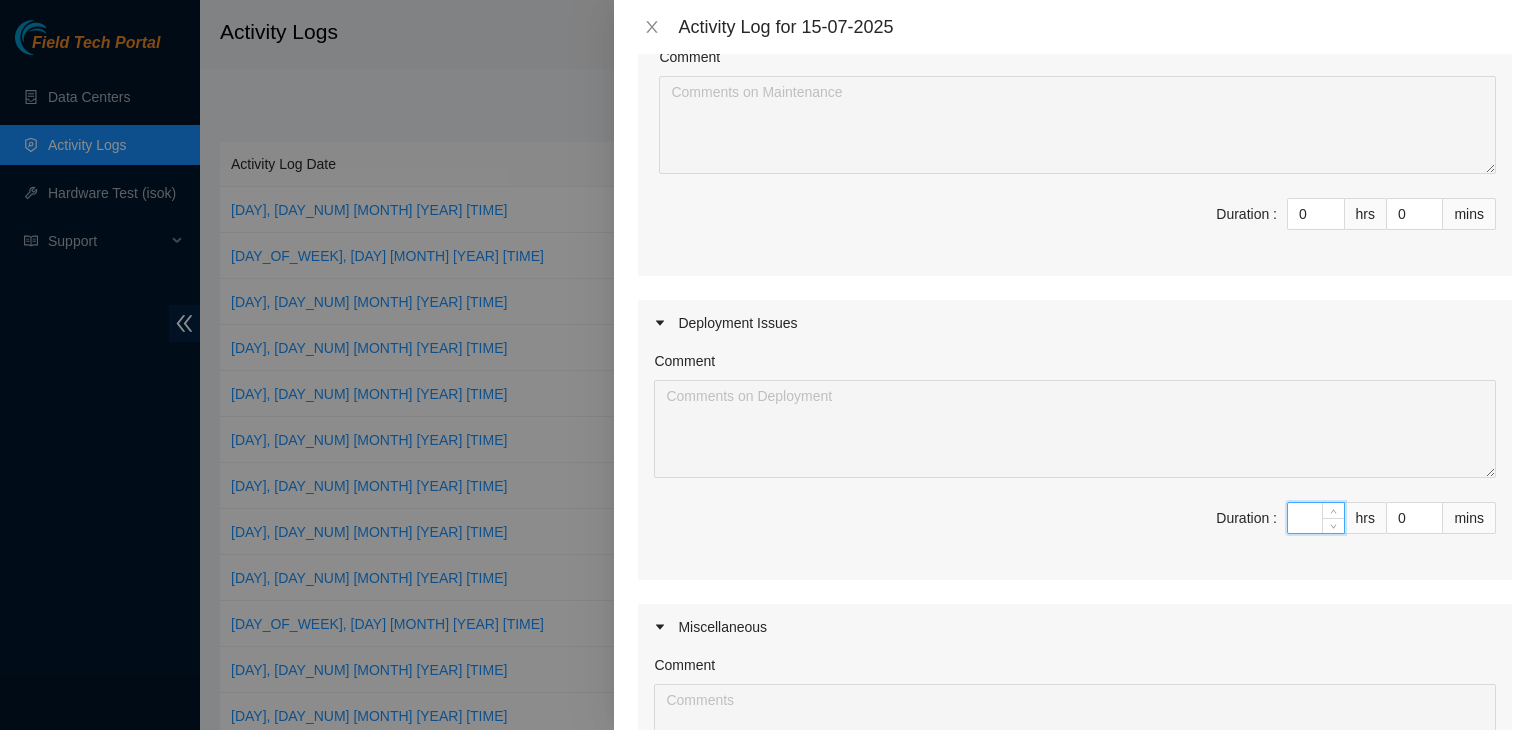 type on "8" 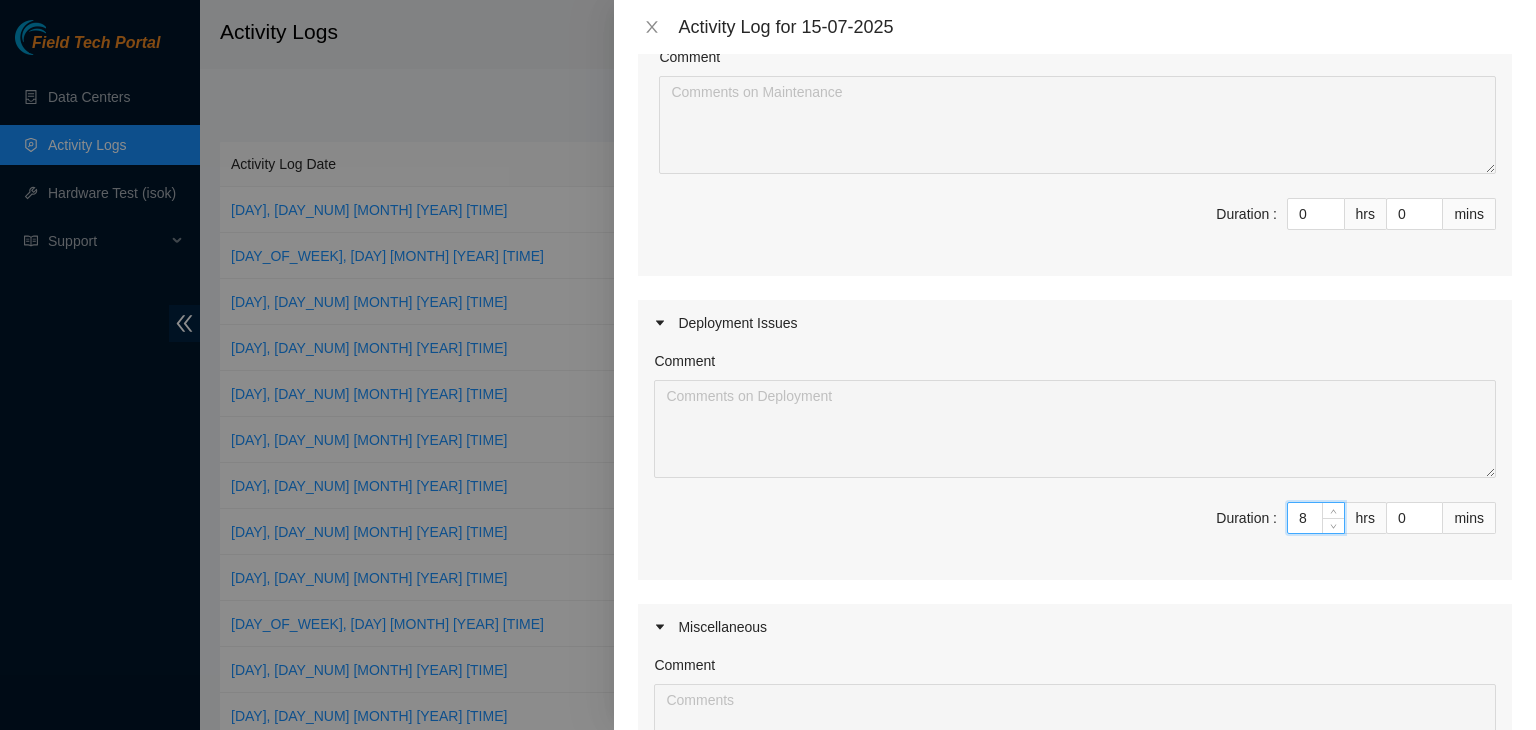 type on "8" 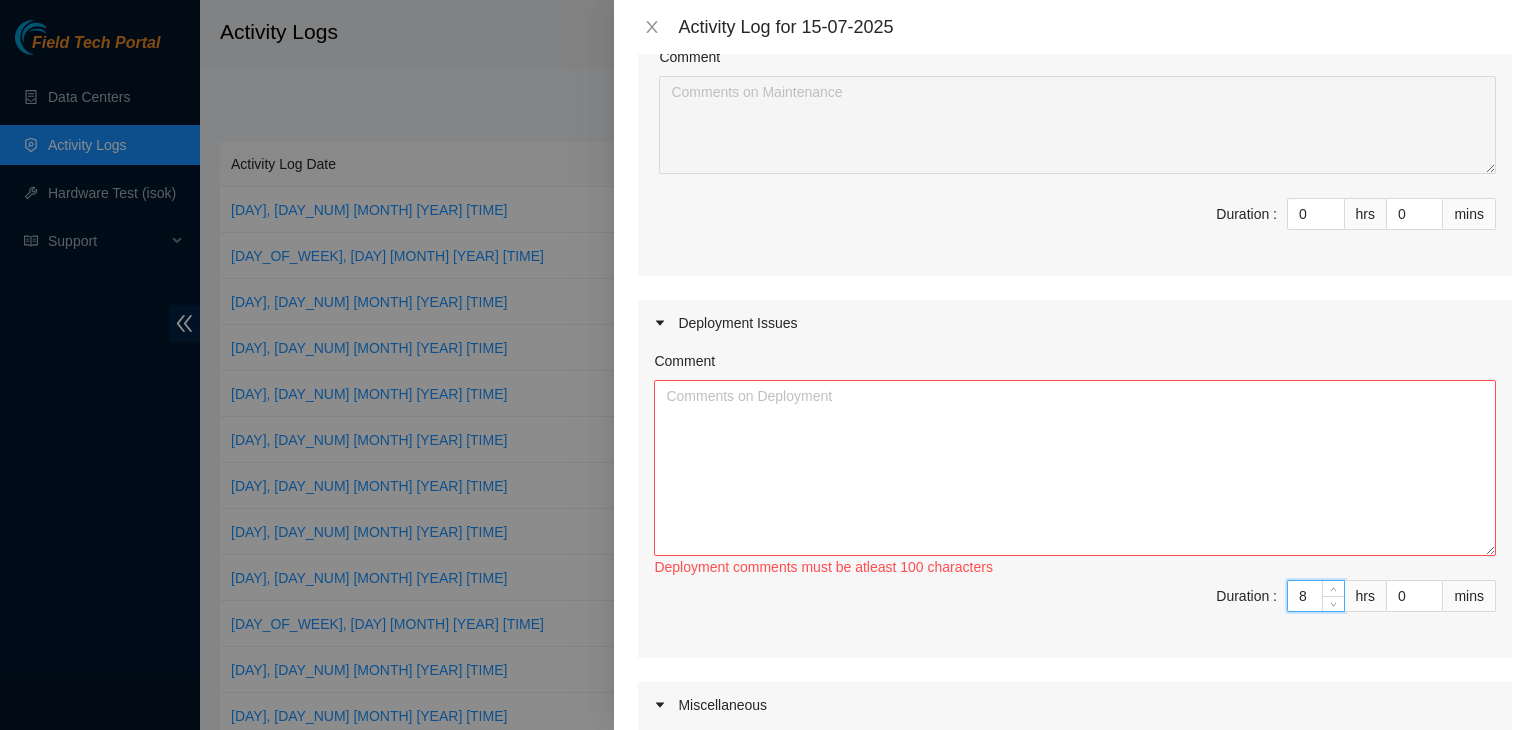 drag, startPoint x: 1475, startPoint y: 473, endPoint x: 1458, endPoint y: 776, distance: 303.47653 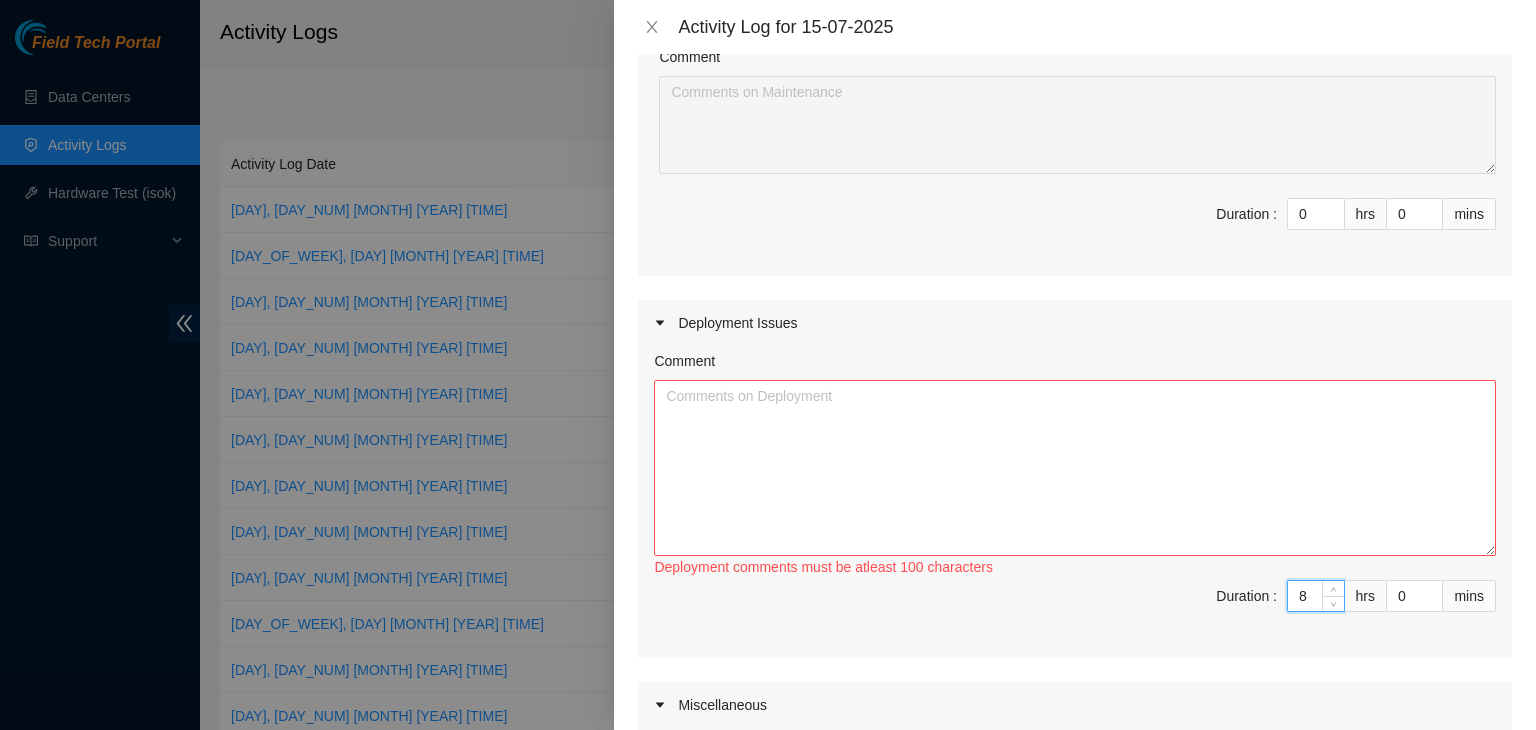 click on "Field Tech Portal Data Centers Activity Logs Hardware Test (isok) Support   Activity Logs    Ticket ID A Add Activity Export Activity Log Date Maintenance Time Deployment Time Misc Time Total Time Status             [DAY], [DAY_NUM] [MONTH] [YEAR] [TIME] - 8 hrs  - 8 hrs  Submitted [DAY], [DAY_NUM] [MONTH] [YEAR] [TIME] 1 hrs  7 hrs  - 8 hrs  Submitted [DAY], [DAY_NUM] [MONTH] [YEAR] [TIME] - 8 hrs  - 8 hrs  Submitted [DAY], [DAY_NUM] [MONTH] [YEAR] [TIME] 2 hrs  6 hrs  - 8 hrs  Submitted [DAY], [DAY_NUM] [MONTH] [YEAR] [TIME] - 8 hrs  - 8 hrs  Submitted [DAY], [DAY_NUM] [MONTH] [YEAR] [TIME] 4 hrs  4 hrs  - 8 hrs  Submitted [DAY], [DAY_NUM] [MONTH] [YEAR] [TIME] - 8 hrs  - 8 hrs  Submitted [DAY], [DAY_NUM] [MONTH] [YEAR] [TIME] - 8 hrs  - 8 hrs  Submitted [DAY], [DAY_NUM] [MONTH] [YEAR] [TIME] - 8 hrs  - 8 hrs  Submitted [DAY], [DAY_NUM] [MONTH] [YEAR] [TIME] - 8 hrs  - 8 hrs  Submitted [DAY], [DAY_NUM] [MONTH] [YEAR] [TIME] - 8 hrs  - 8 hrs  Submitted [DAY], [DAY_NUM] [MONTH] [YEAR] [TIME] - 8 hrs  - 8 hrs  Submitted [DAY], [DAY_NUM] [MONTH] [YEAR] [TIME] 4 hrs  4 hrs  - 8 hrs  Submitted [DAY], [DAY_NUM] [MONTH] [YEAR] [TIME] - 8 hrs  - 8 hrs  Submitted 8 hrs  - - - -" at bounding box center (768, 365) 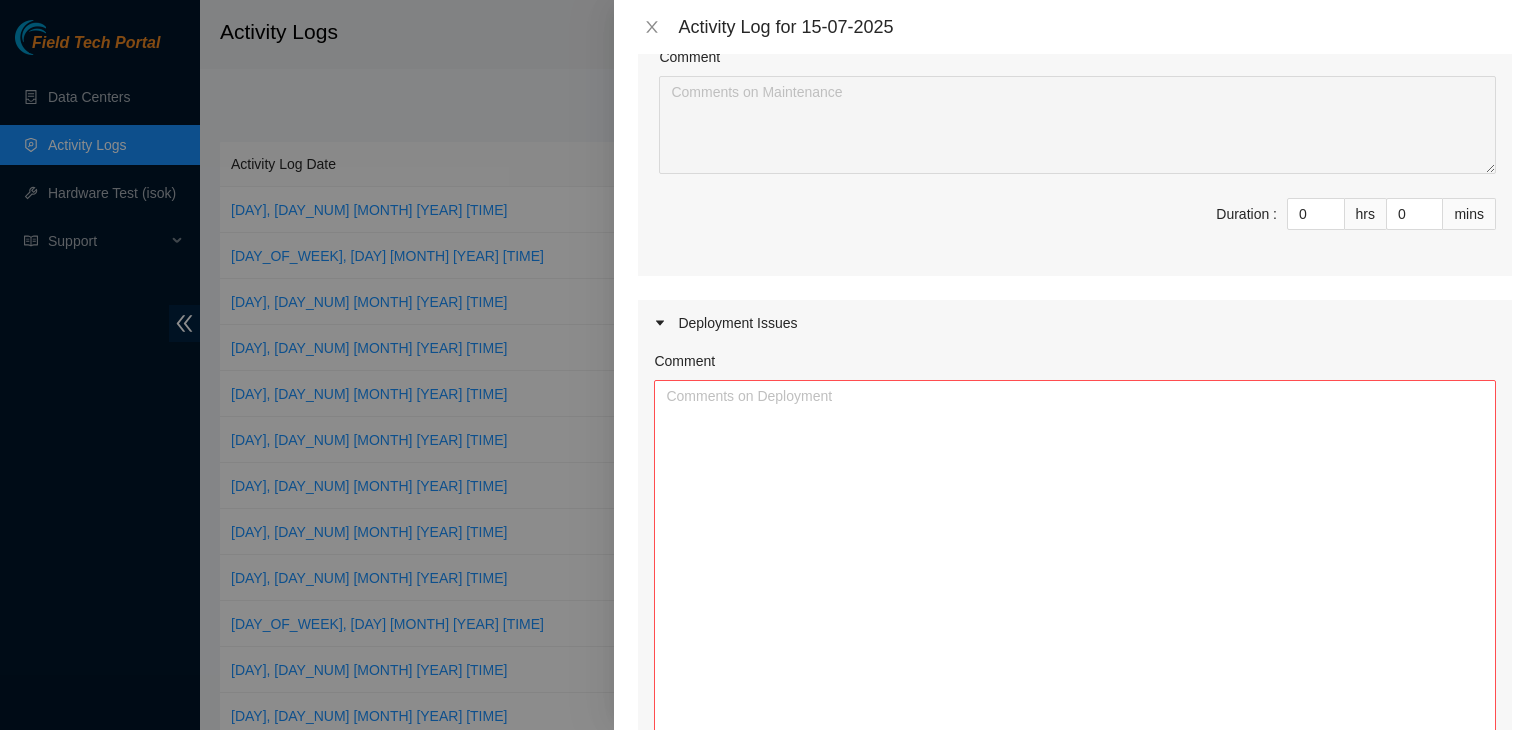 type on "8" 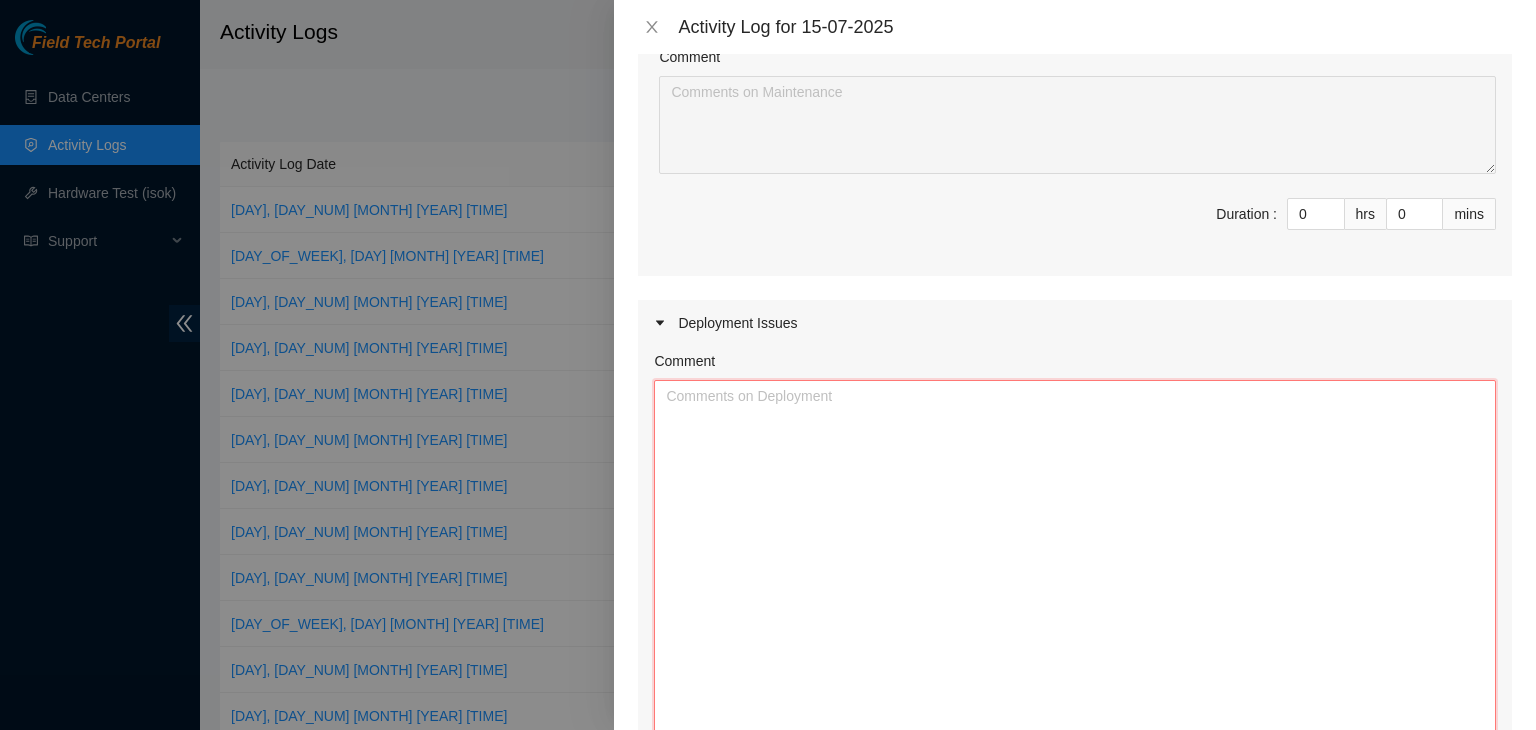 click on "Comment" at bounding box center [1075, 580] 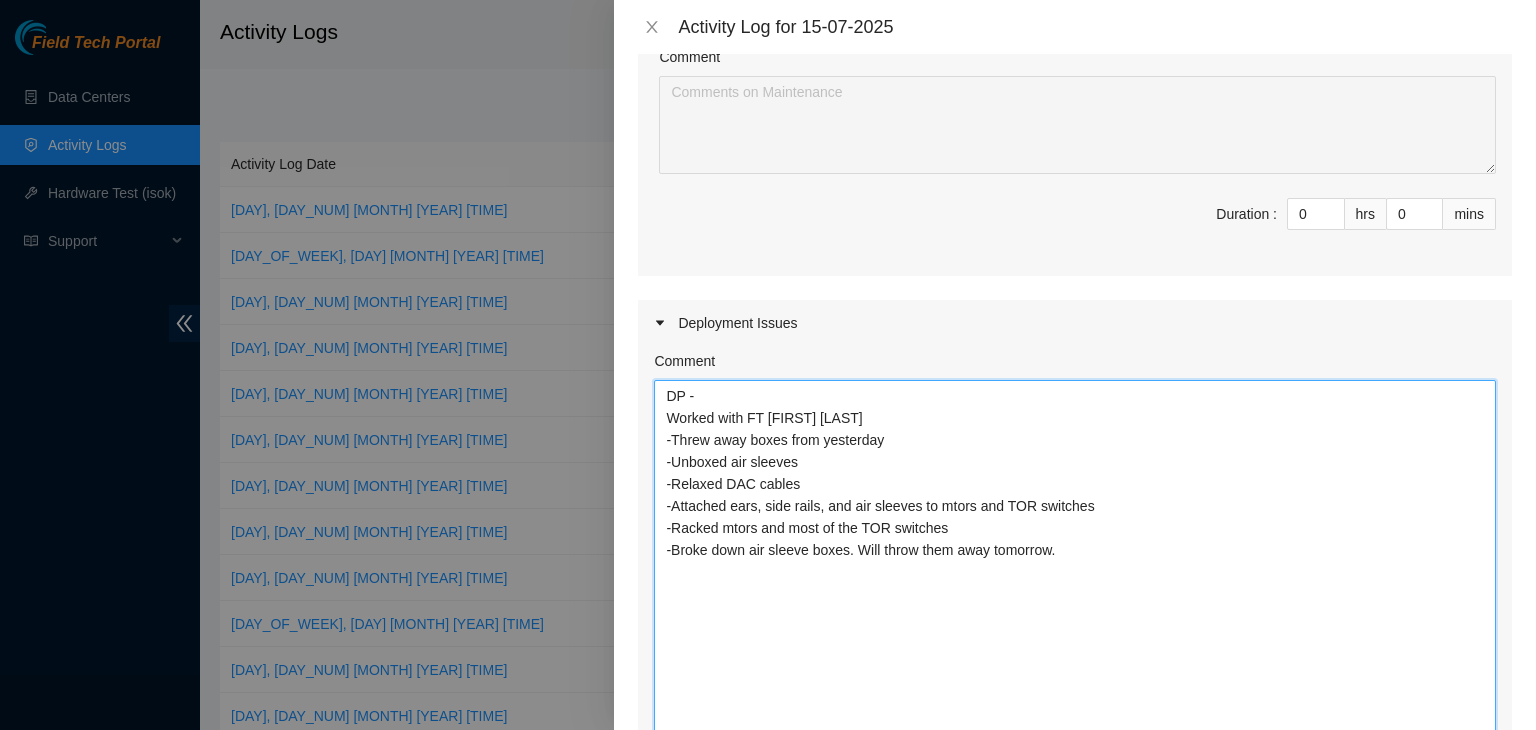paste on "DP[NUMBER]" 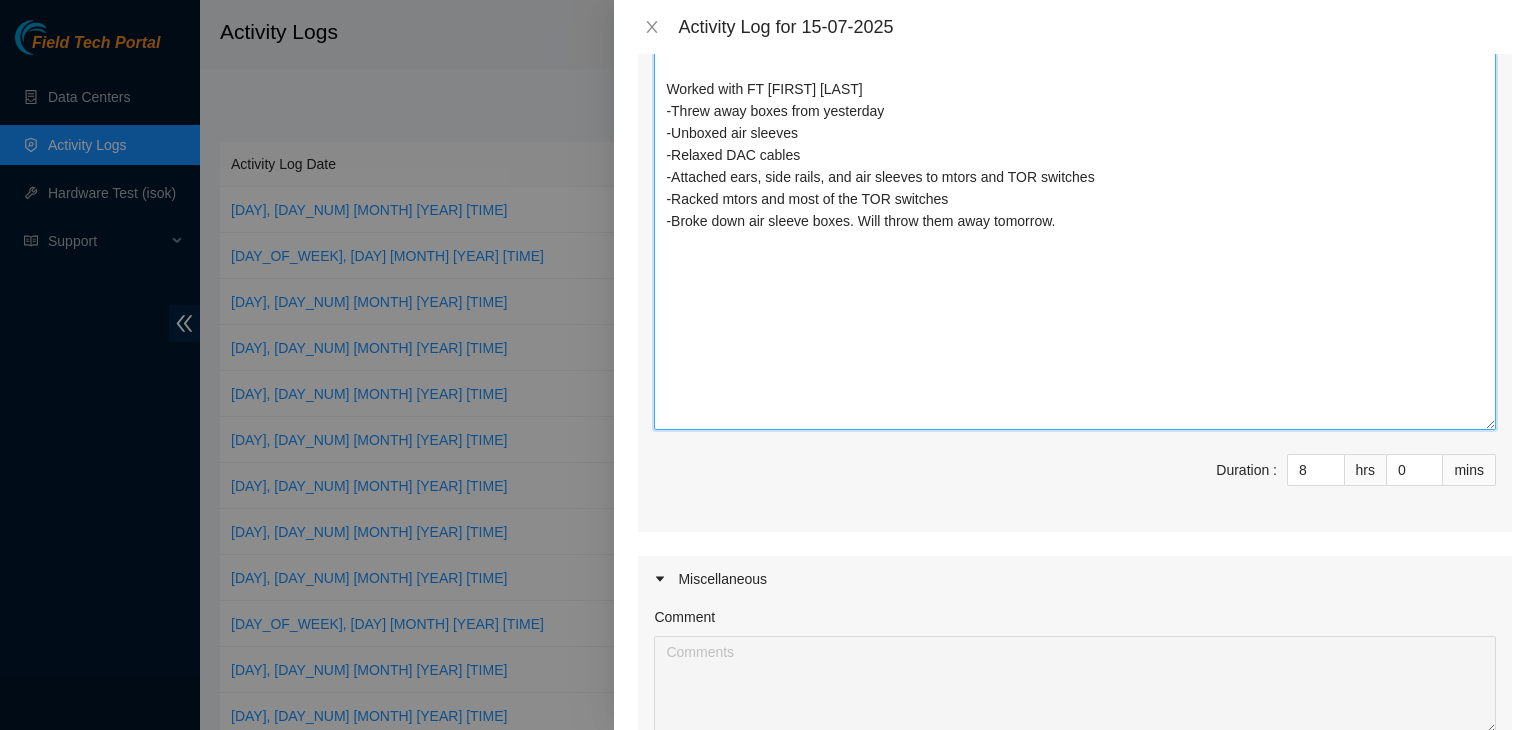 scroll, scrollTop: 912, scrollLeft: 0, axis: vertical 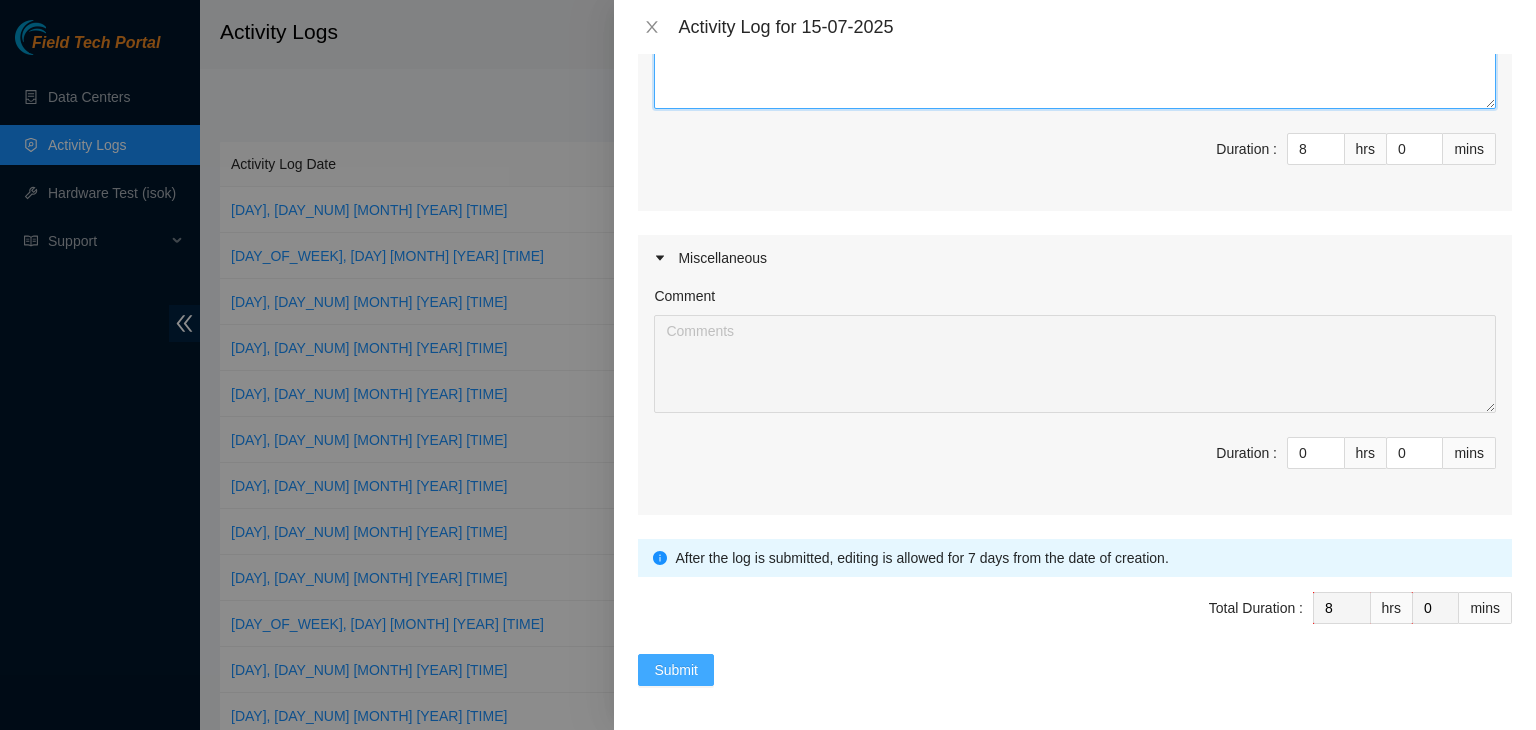 type on "DP - DP82713
Worked with FT [FIRST] [LAST]
-Threw away boxes from yesterday
-Unboxed air sleeves
-Relaxed DAC cables
-Attached ears, side rails, and air sleeves to mtors and TOR switches
-Racked mtors and most of the TOR switches
-Broke down air sleeve boxes. Will throw them away tomorrow." 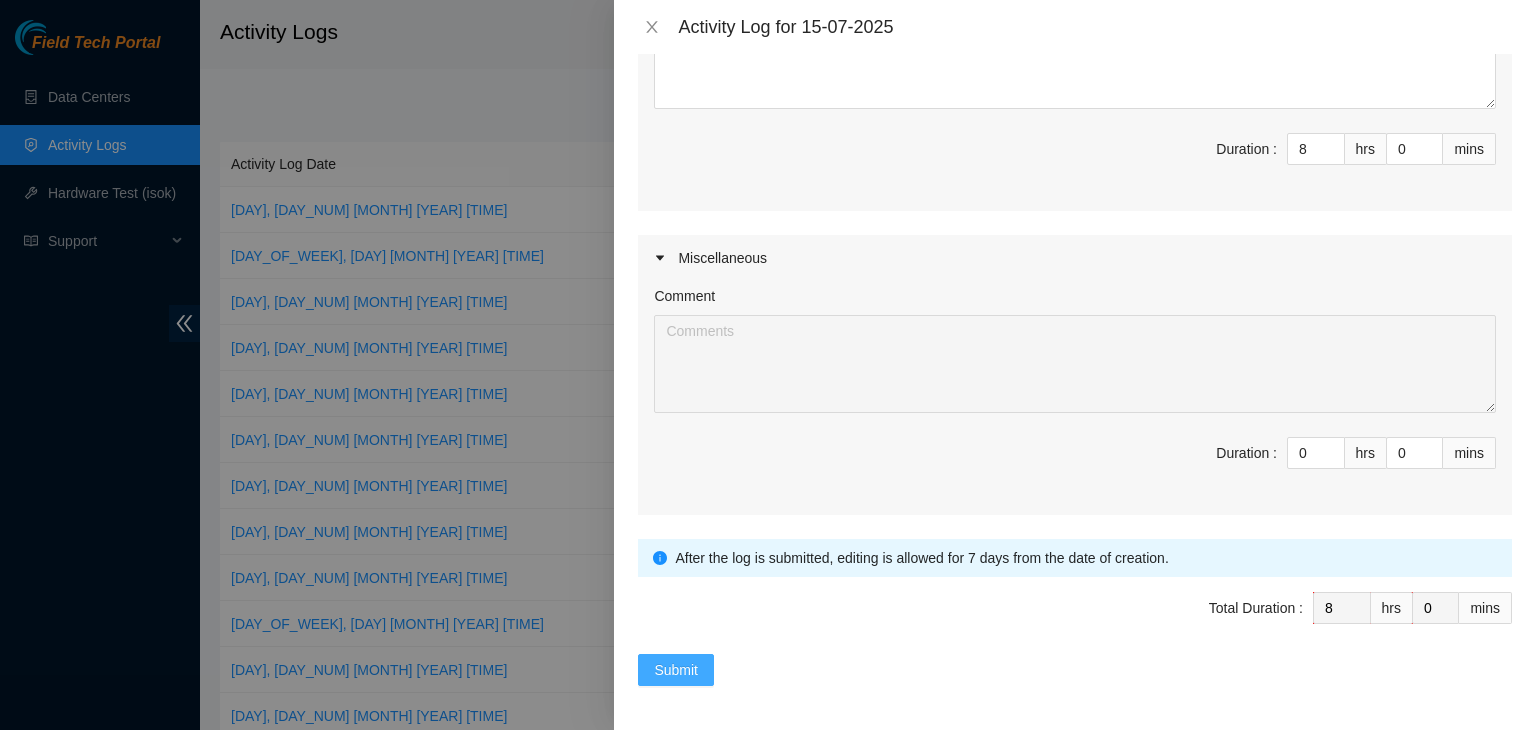 click on "Submit" at bounding box center (676, 670) 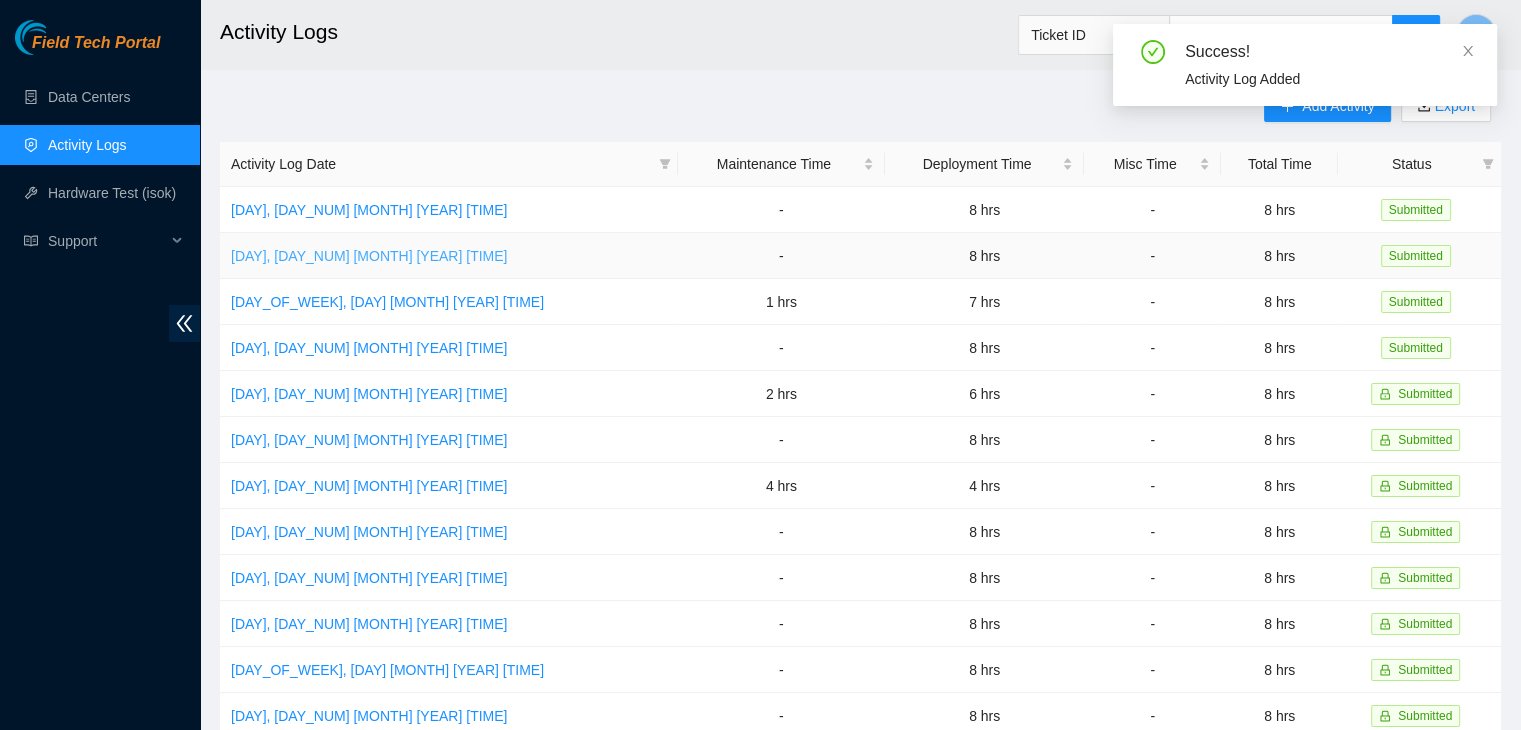 click on "[DAY], [DAY_NUM] [MONTH] [YEAR] [TIME]" at bounding box center (369, 256) 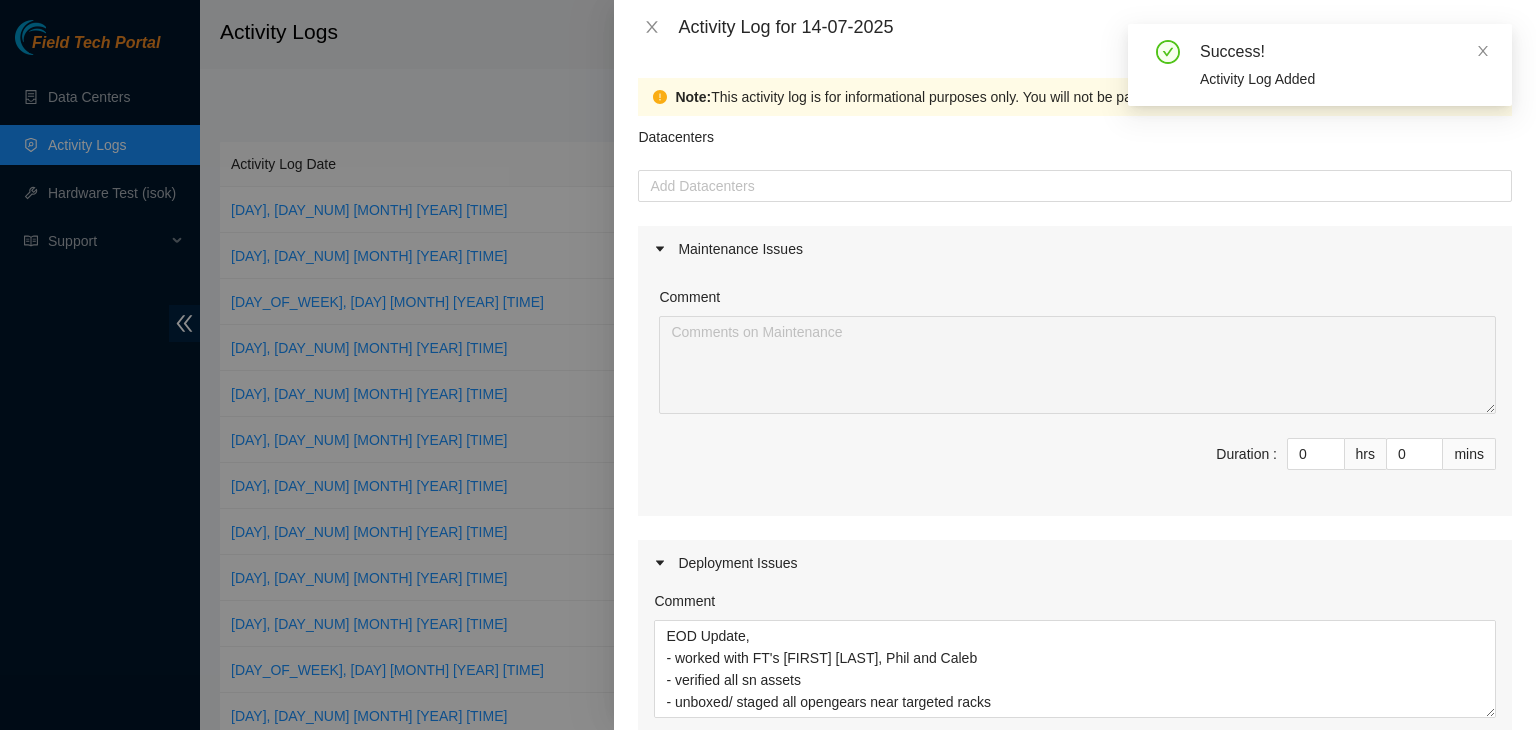 scroll, scrollTop: 304, scrollLeft: 0, axis: vertical 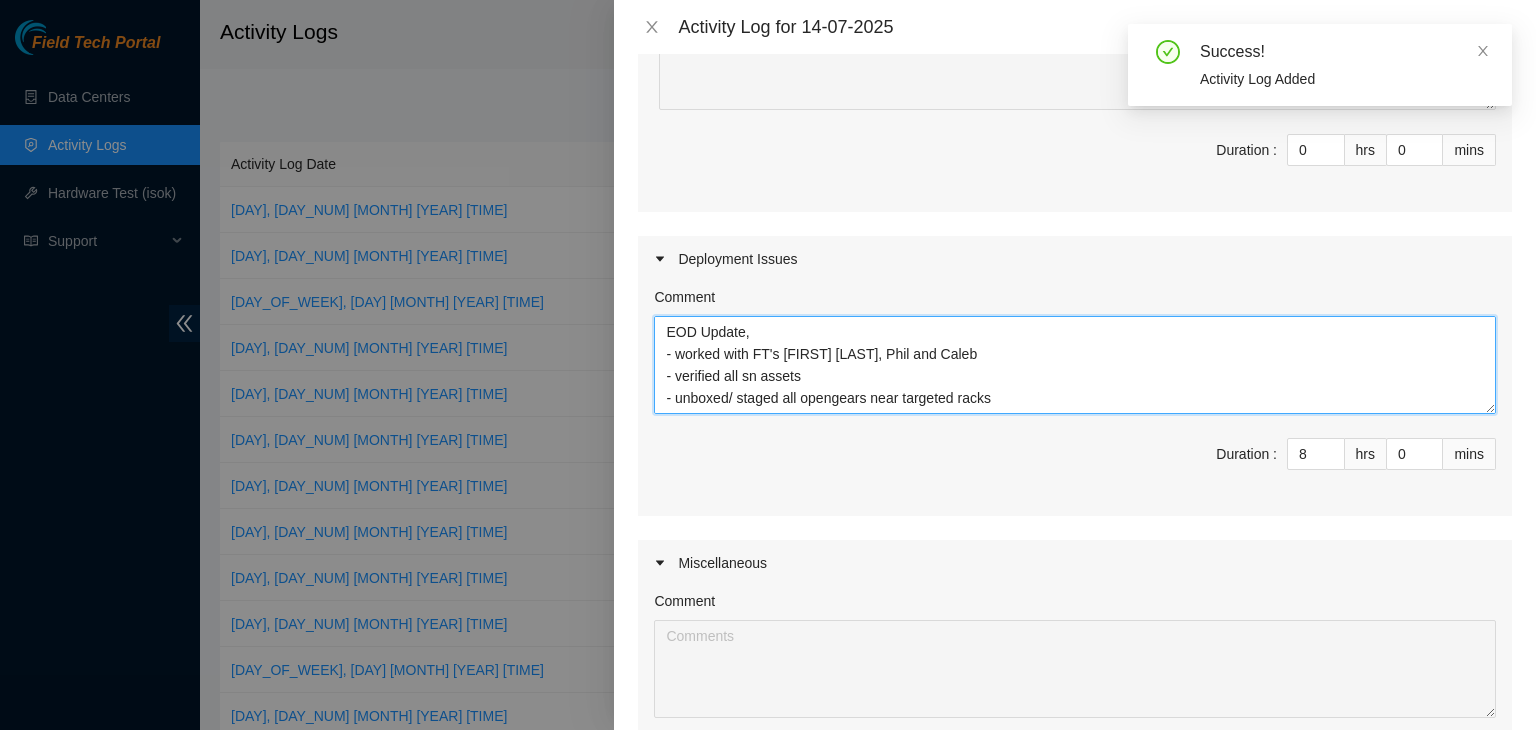 click on "EOD Update,
- worked with FT's [FIRST] [LAST], Phil and Caleb
- verified all sn assets
- unboxed/ staged all opengears near targeted racks
- attached ears on opengears
- racked x11 opengears
- unboxed/ staged switches and air sleeves near targeted racks
- unboxed/ staged power cables, fibers, optics, DAC cables and patch cables near targeted racks
- relaxed power cables
- broke down boxes and staged on pallets, will throw in dumpster tomorrow" at bounding box center [1075, 365] 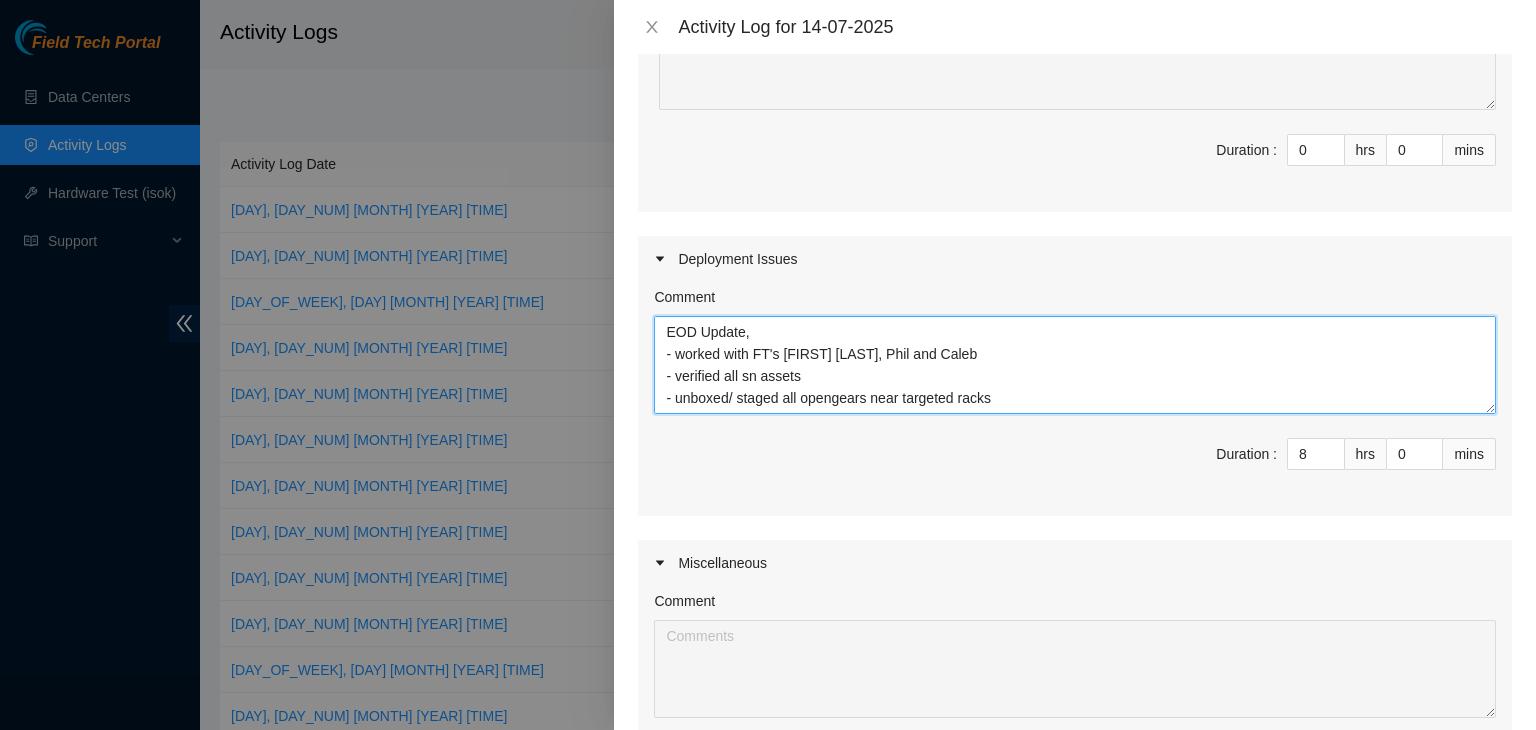 click on "EOD Update,
- worked with FT's [FIRST] [LAST], Phil and Caleb
- verified all sn assets
- unboxed/ staged all opengears near targeted racks
- attached ears on opengears
- racked x11 opengears
- unboxed/ staged switches and air sleeves near targeted racks
- unboxed/ staged power cables, fibers, optics, DAC cables and patch cables near targeted racks
- relaxed power cables
- broke down boxes and staged on pallets, will throw in dumpster tomorrow" at bounding box center (1075, 365) 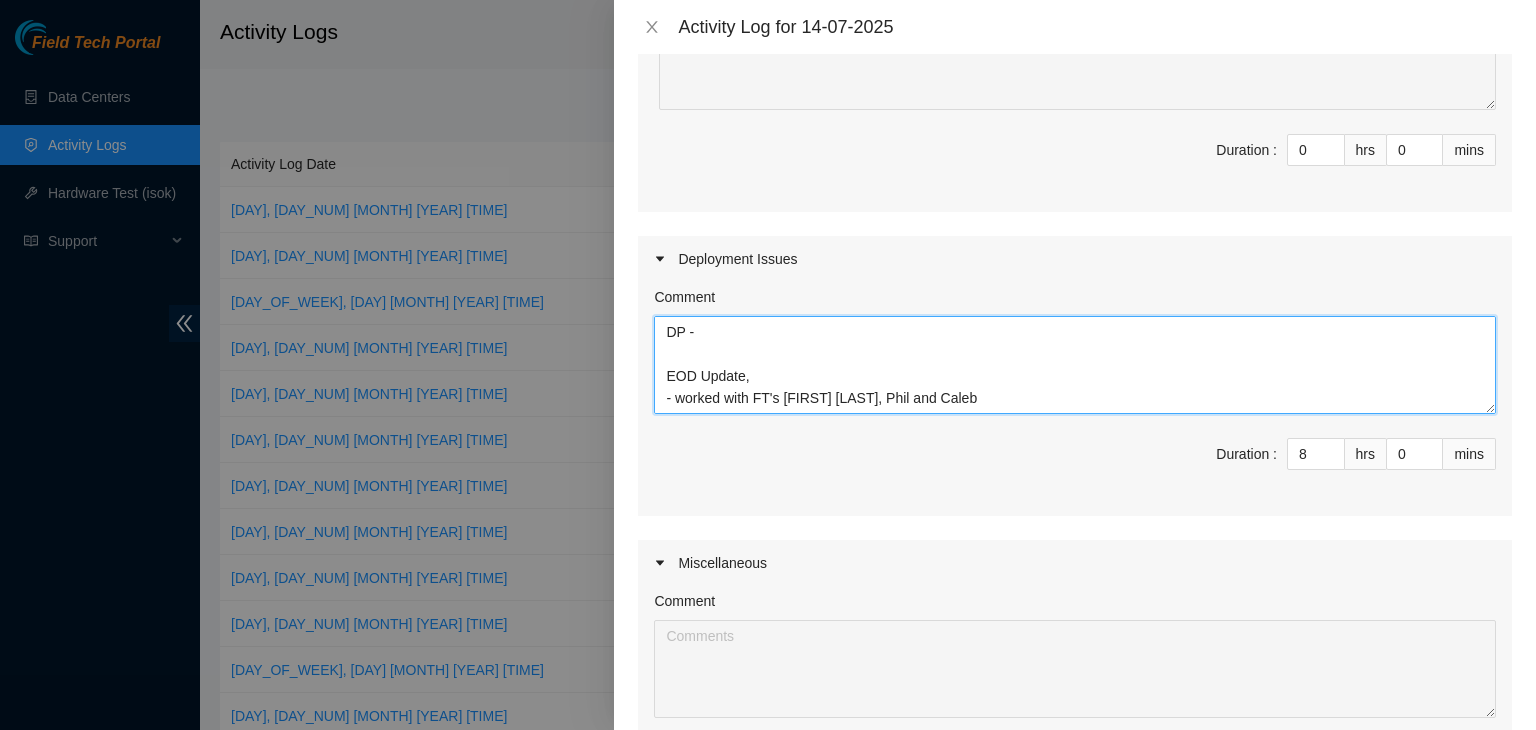 paste on "DP[NUMBER]" 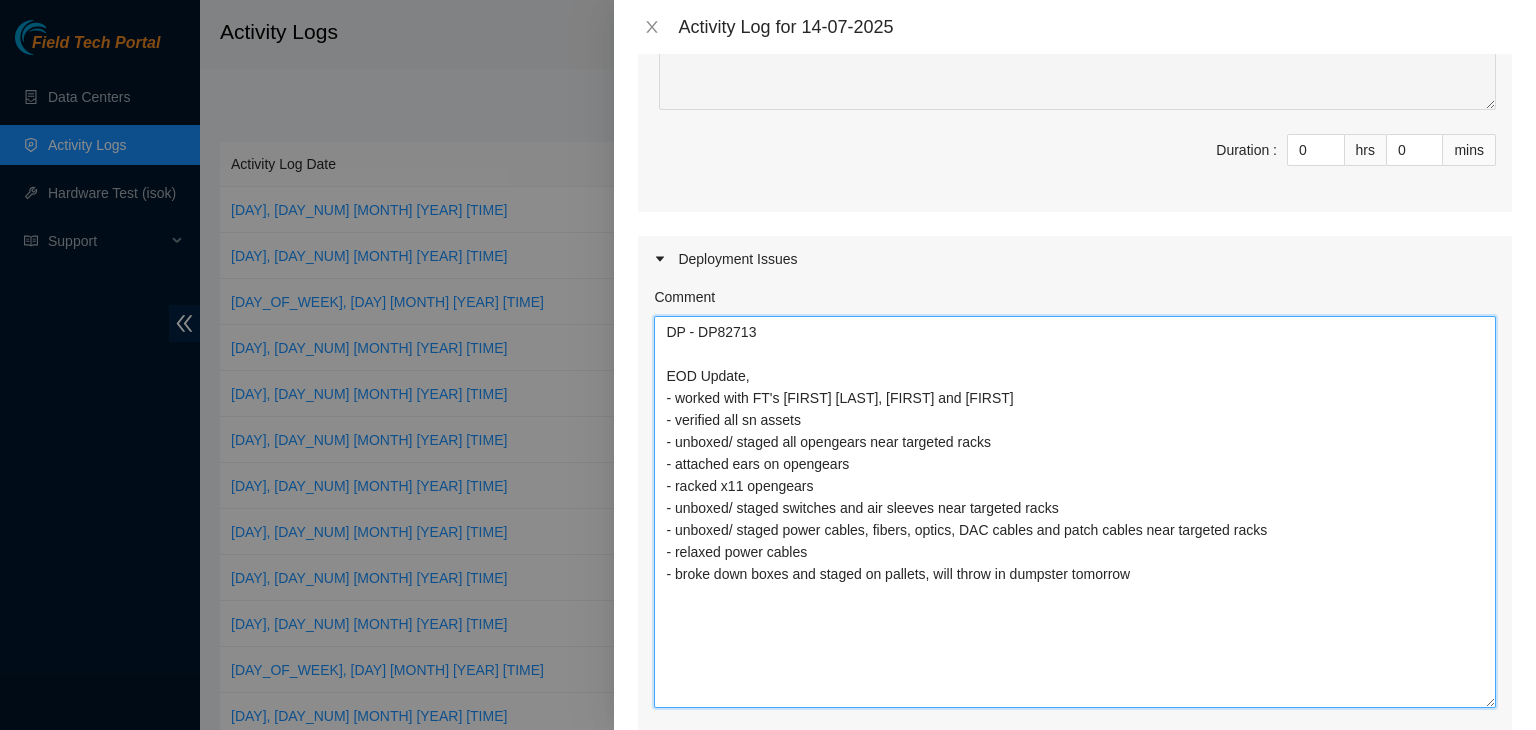 drag, startPoint x: 1472, startPoint y: 407, endPoint x: 1319, endPoint y: 620, distance: 262.2556 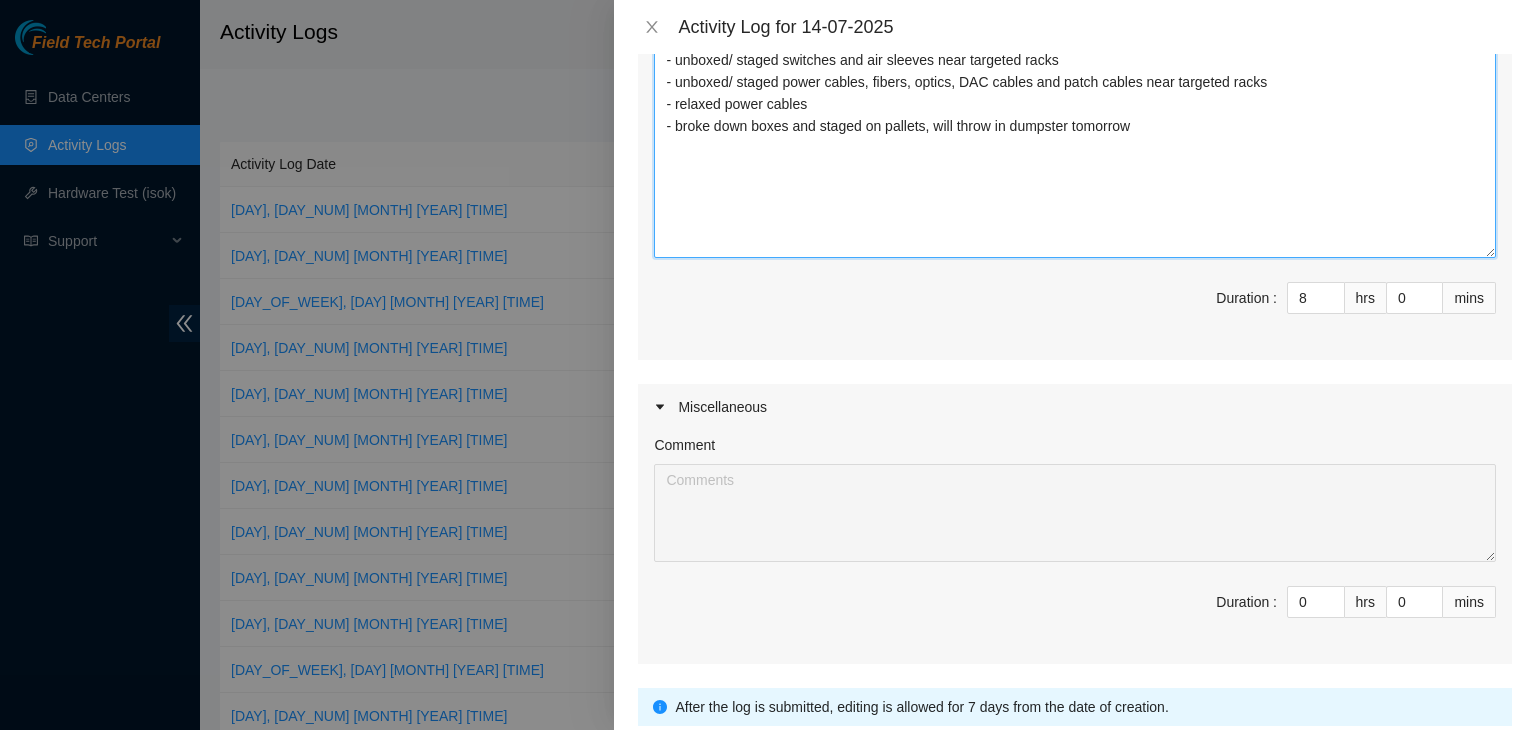 scroll, scrollTop: 900, scrollLeft: 0, axis: vertical 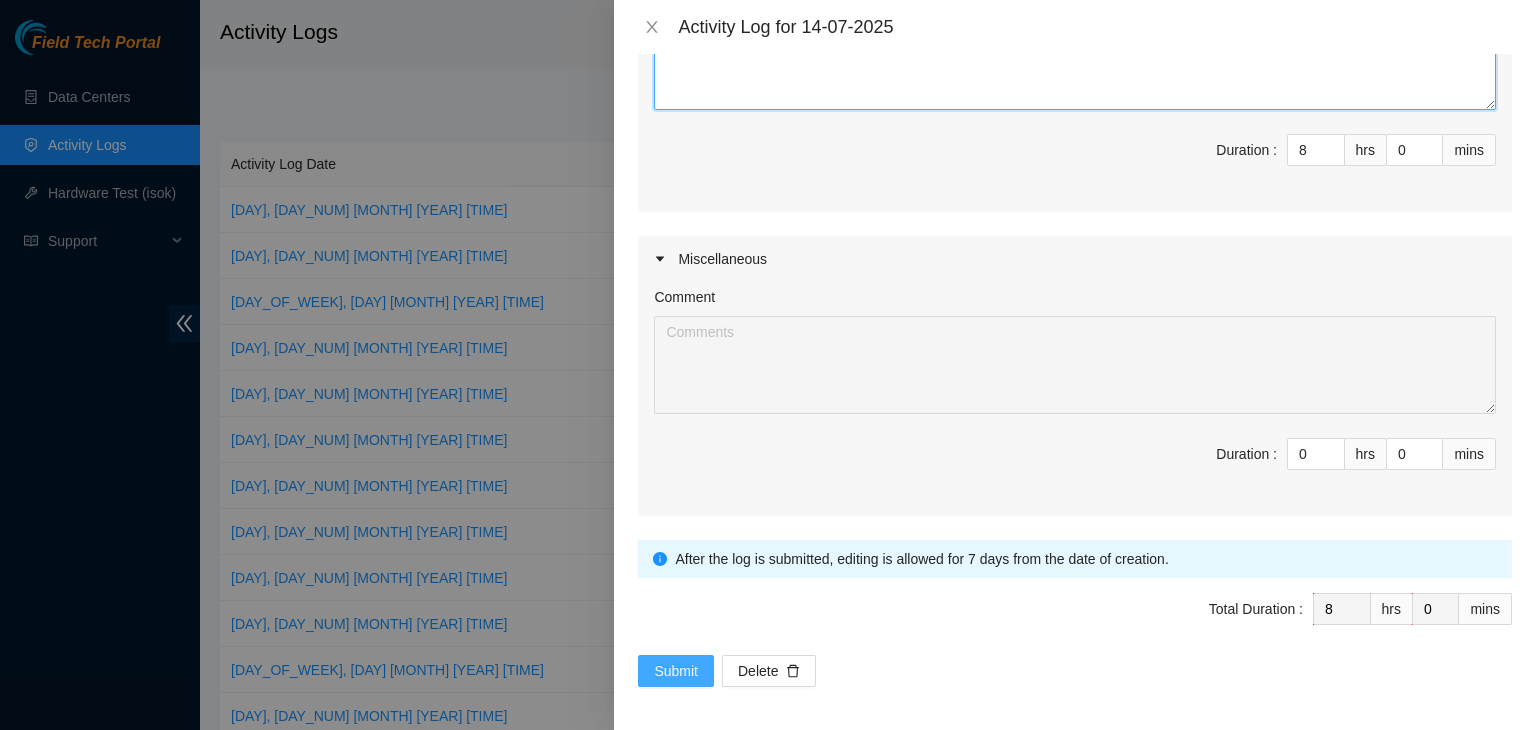 type on "DP - DP82713
EOD Update,
- worked with FT's [FIRST] [LAST], [FIRST] and [FIRST]
- verified all sn assets
- unboxed/ staged all opengears near targeted racks
- attached ears on opengears
- racked x11 opengears
- unboxed/ staged switches and air sleeves near targeted racks
- unboxed/ staged power cables, fibers, optics, DAC cables and patch cables near targeted racks
- relaxed power cables
- broke down boxes and staged on pallets, will throw in dumpster tomorrow" 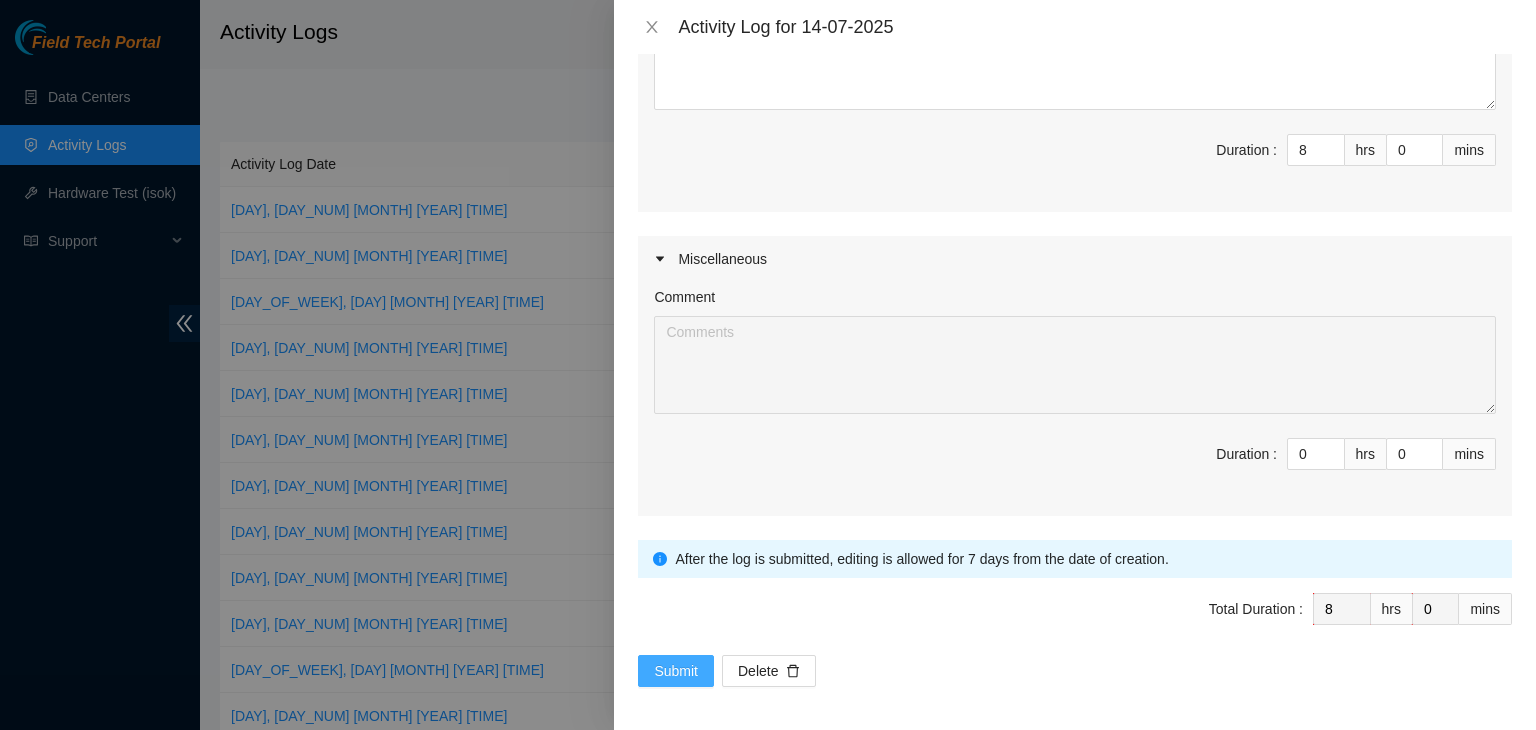 click on "Submit" at bounding box center [676, 671] 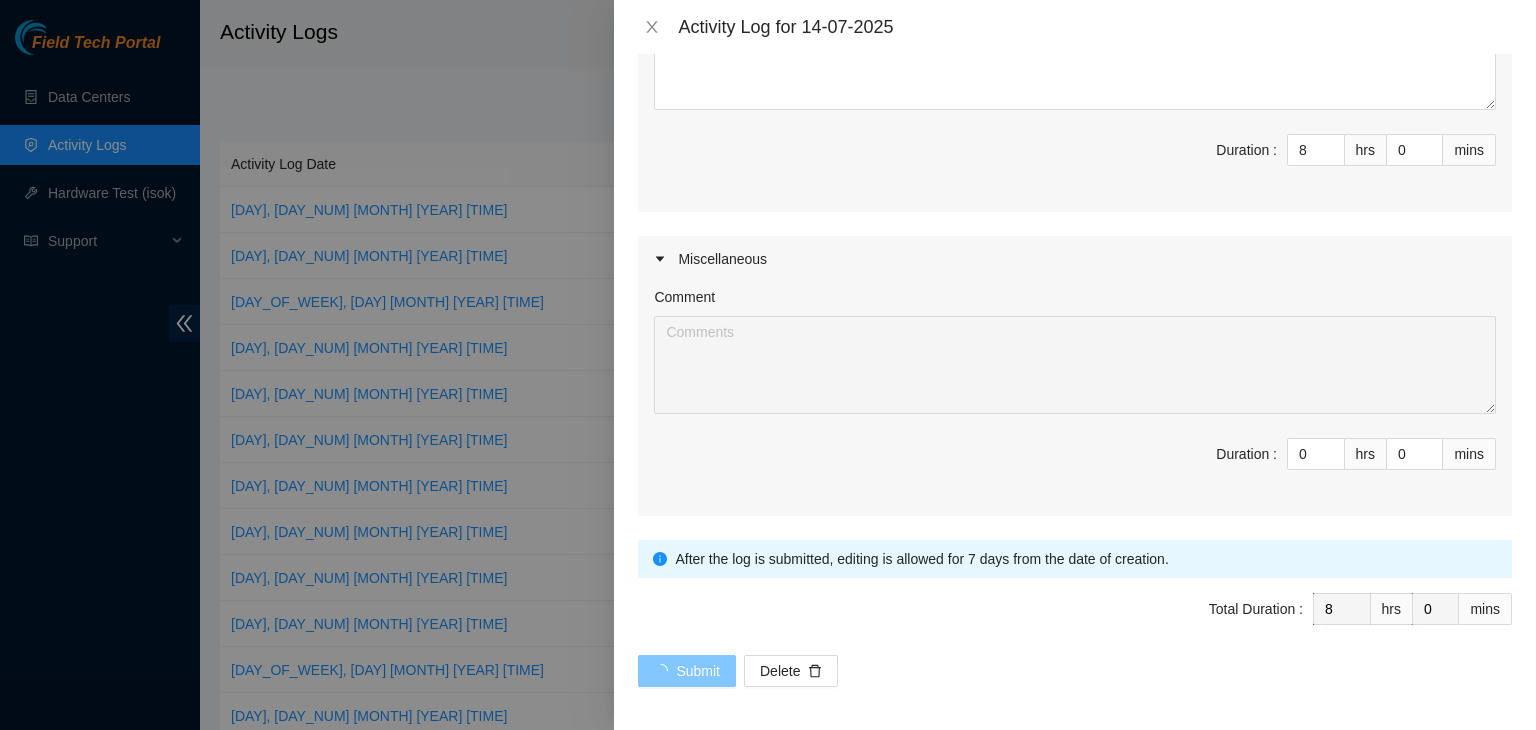 scroll, scrollTop: 0, scrollLeft: 0, axis: both 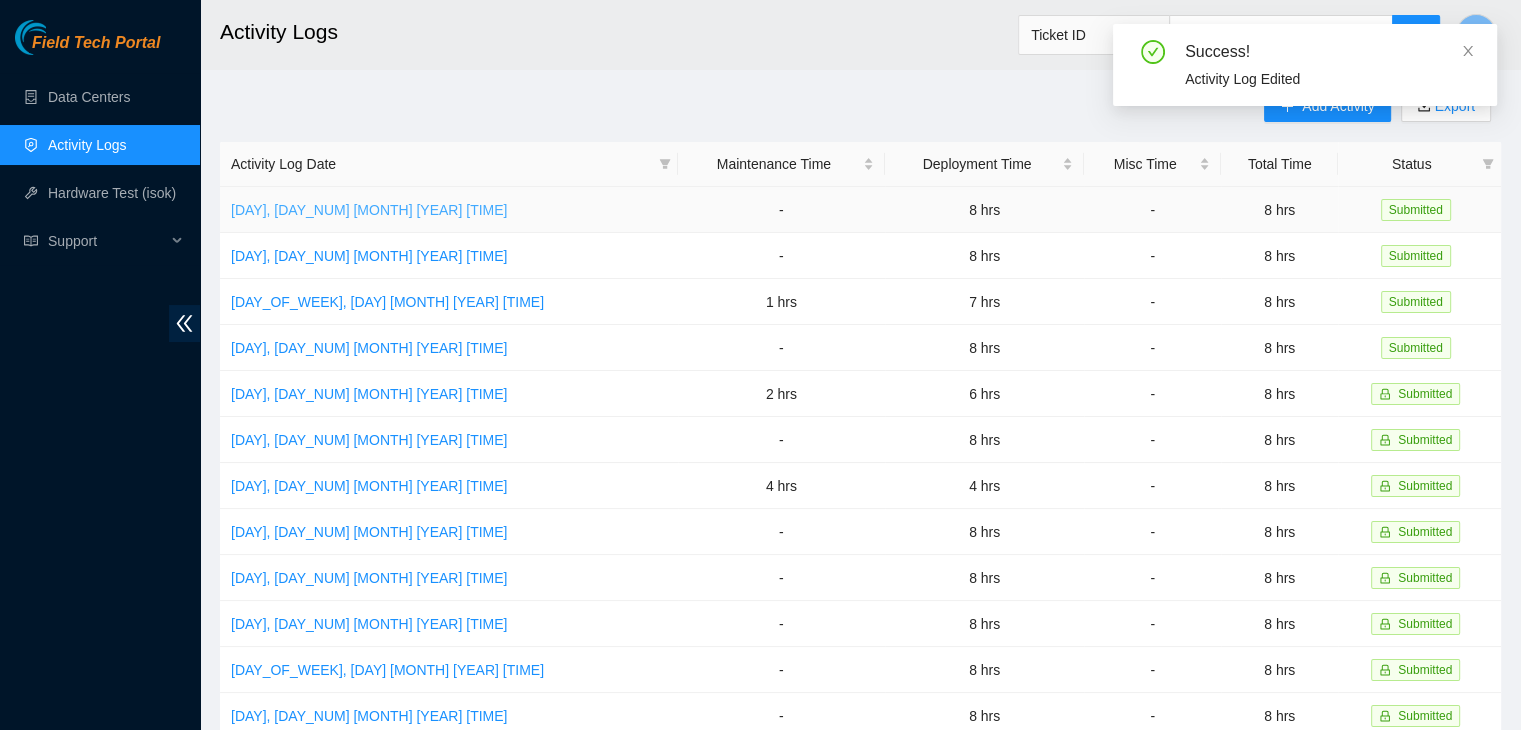 click on "[DAY], [DAY_NUM] [MONTH] [YEAR] [TIME]" at bounding box center [369, 210] 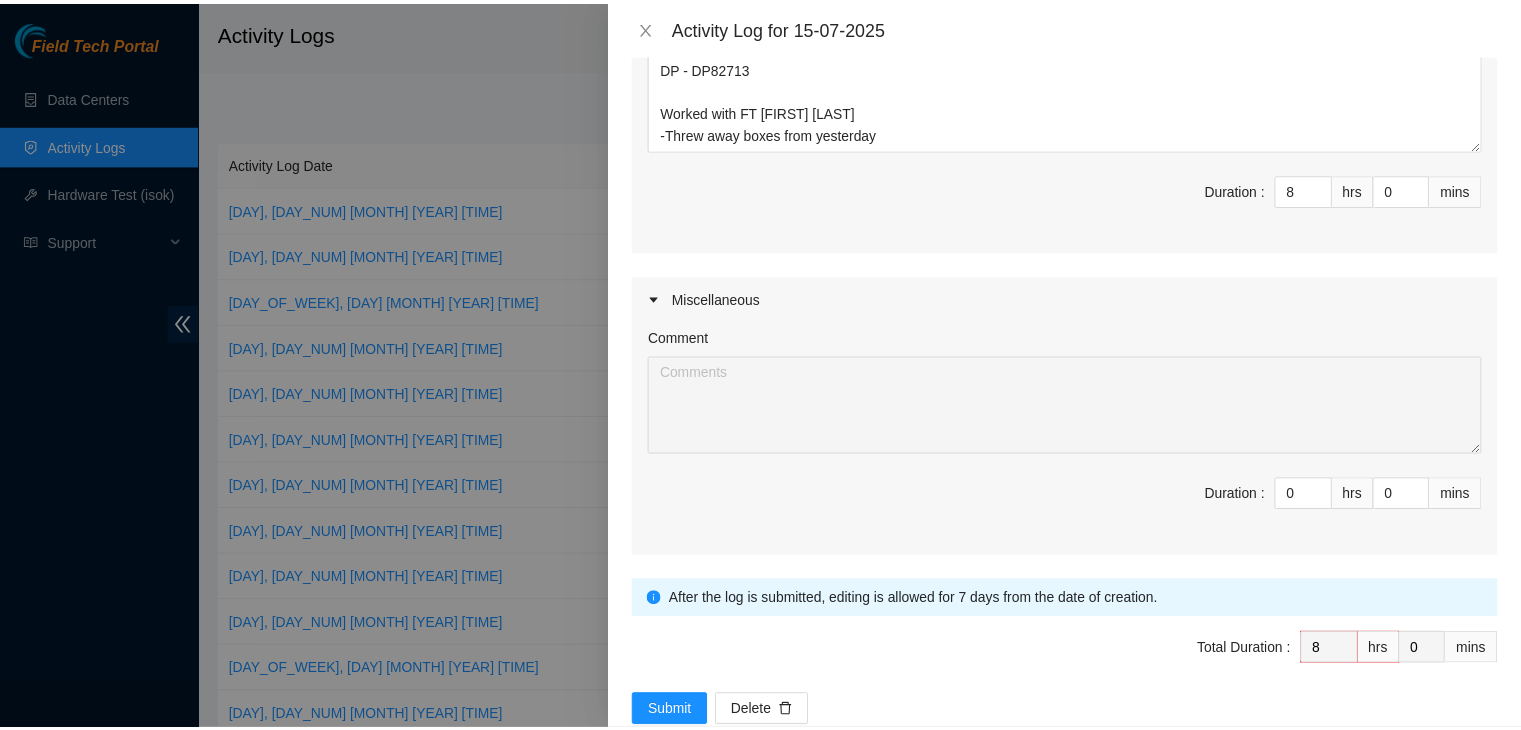 scroll, scrollTop: 0, scrollLeft: 0, axis: both 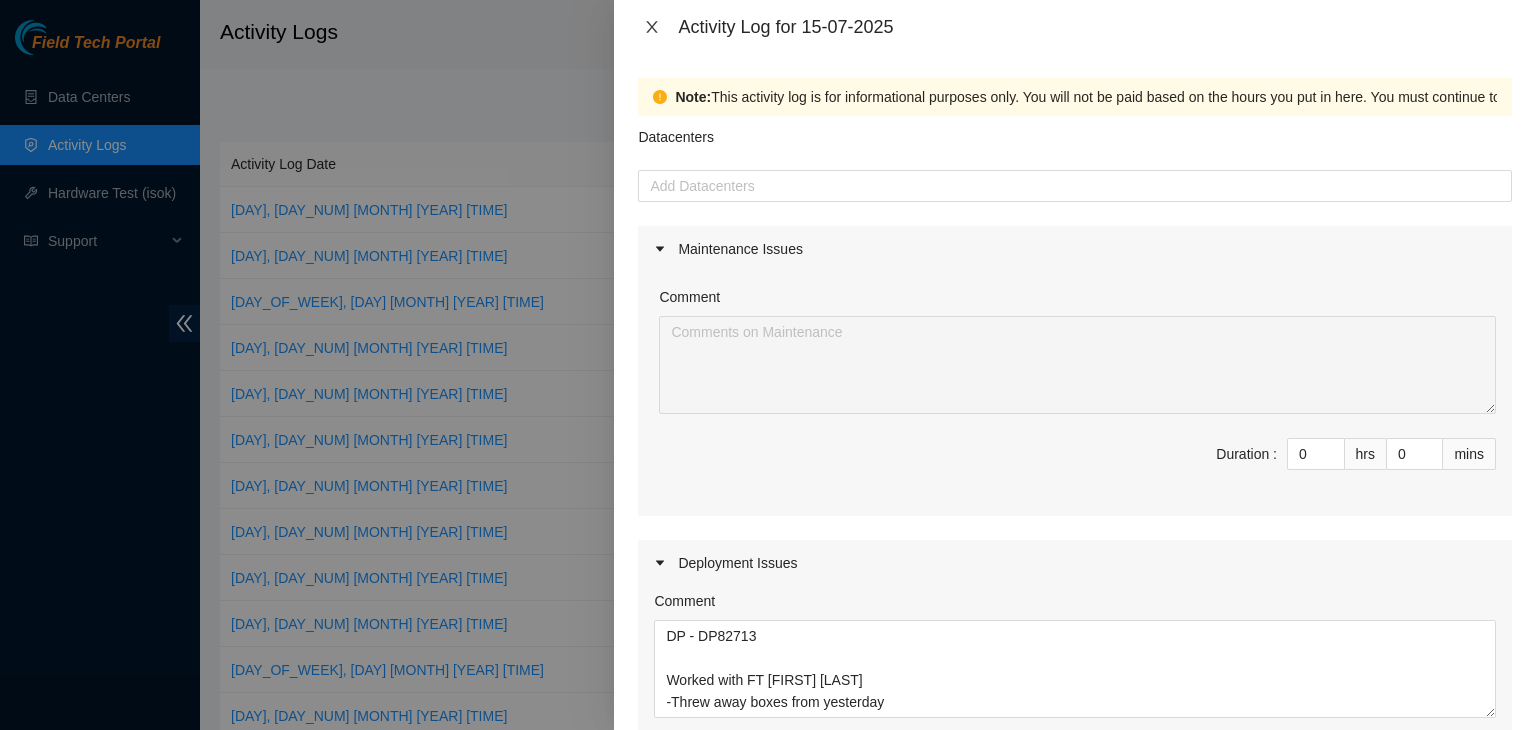click 